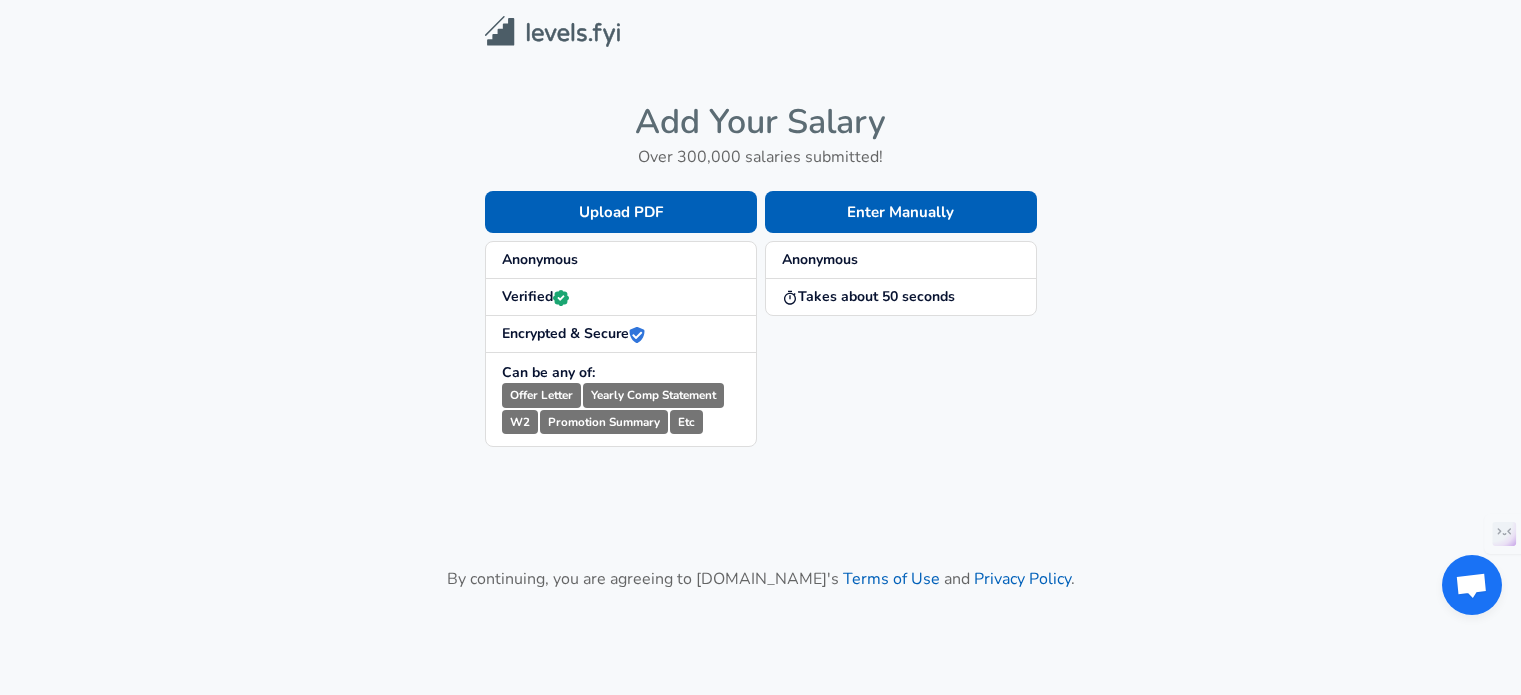 scroll, scrollTop: 0, scrollLeft: 0, axis: both 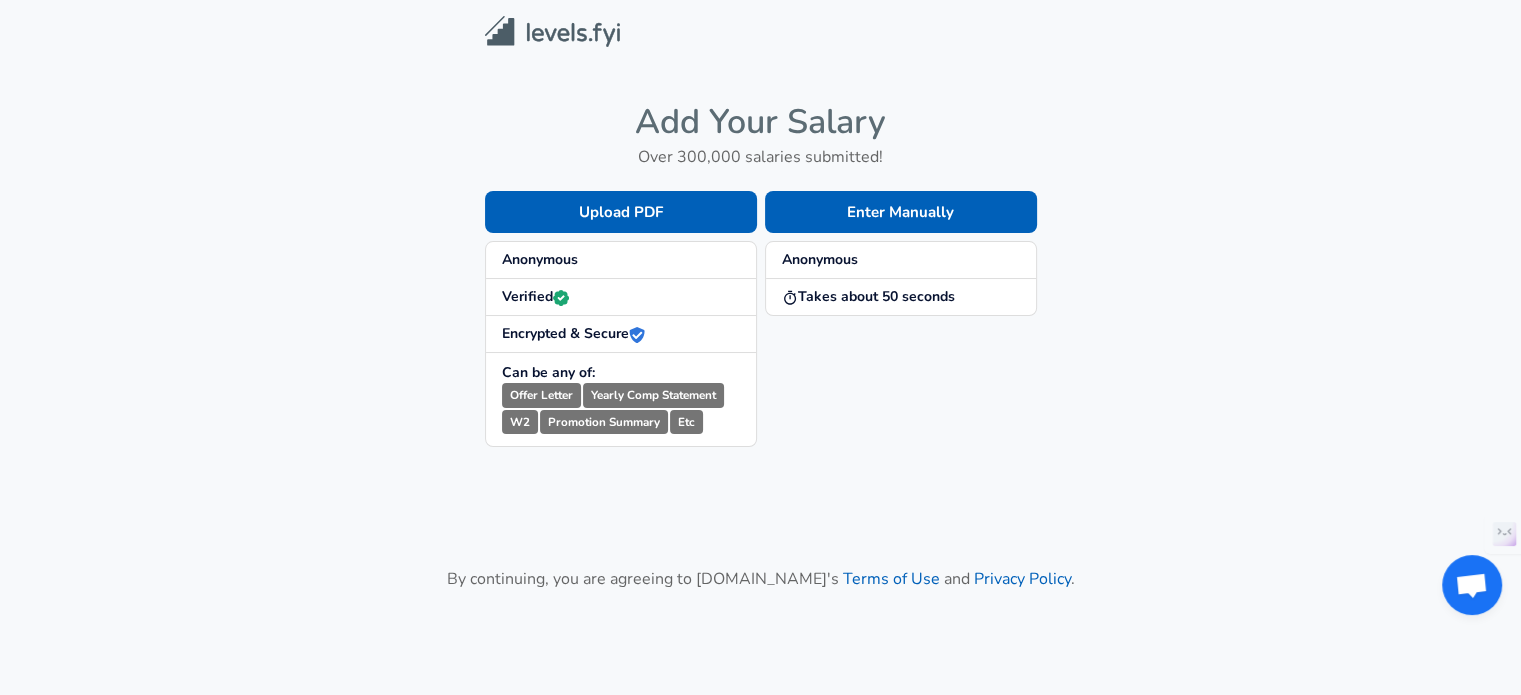 click on "Anonymous" at bounding box center [901, 260] 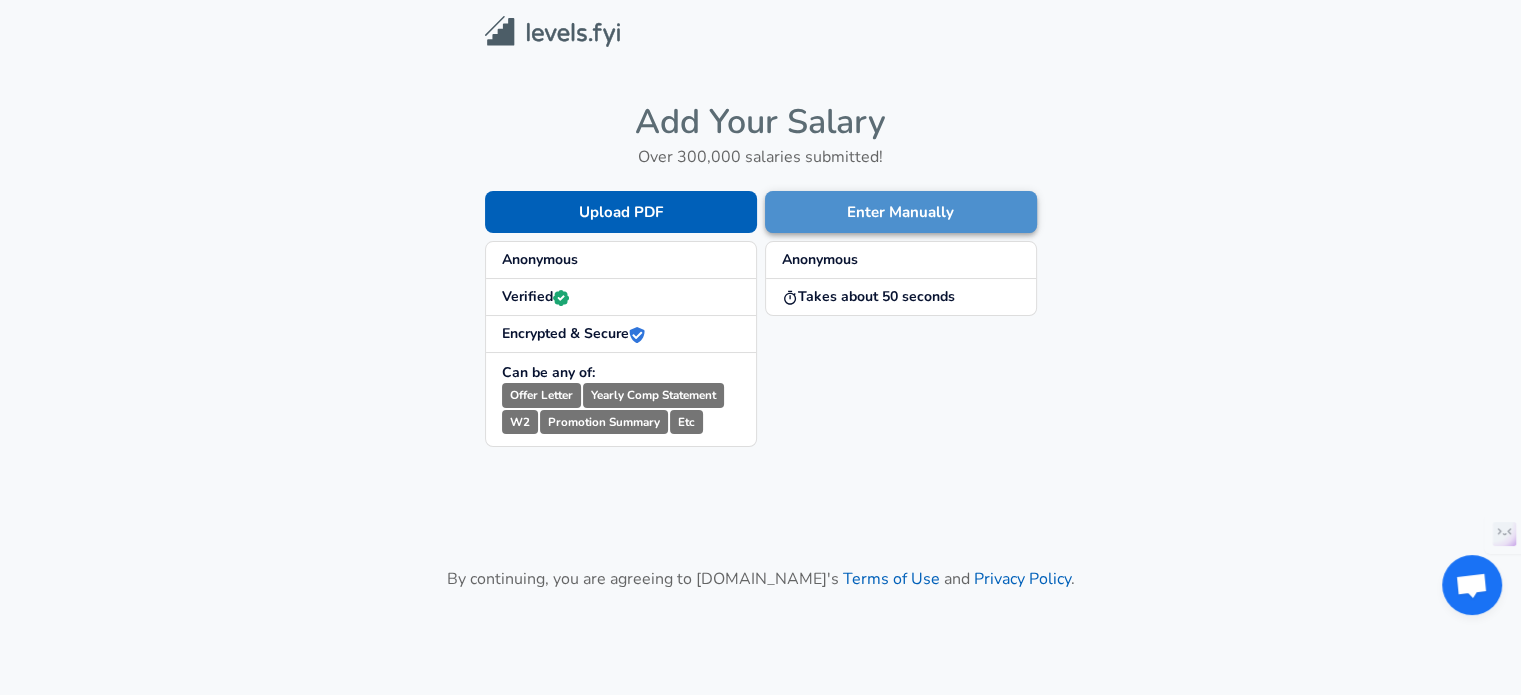 click on "Enter Manually" at bounding box center [901, 212] 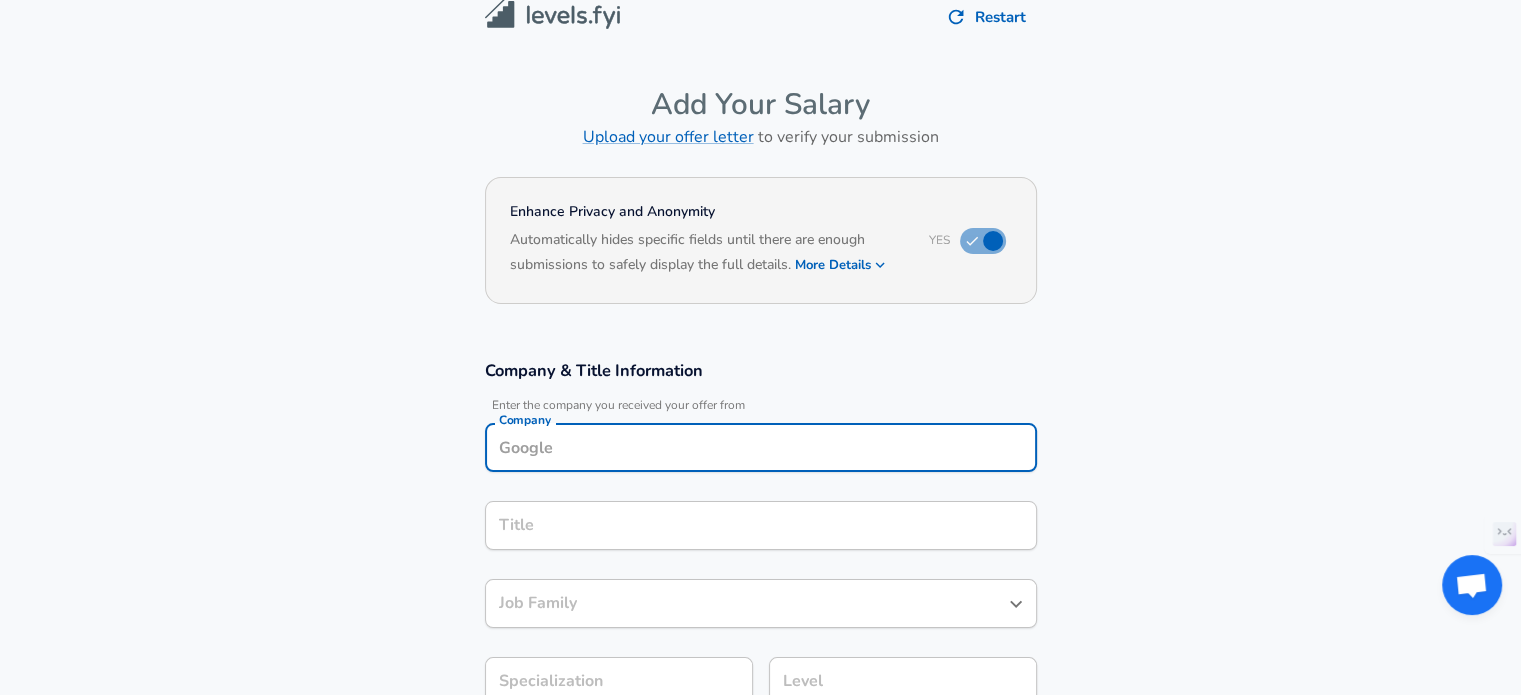 click on "Company" at bounding box center [761, 447] 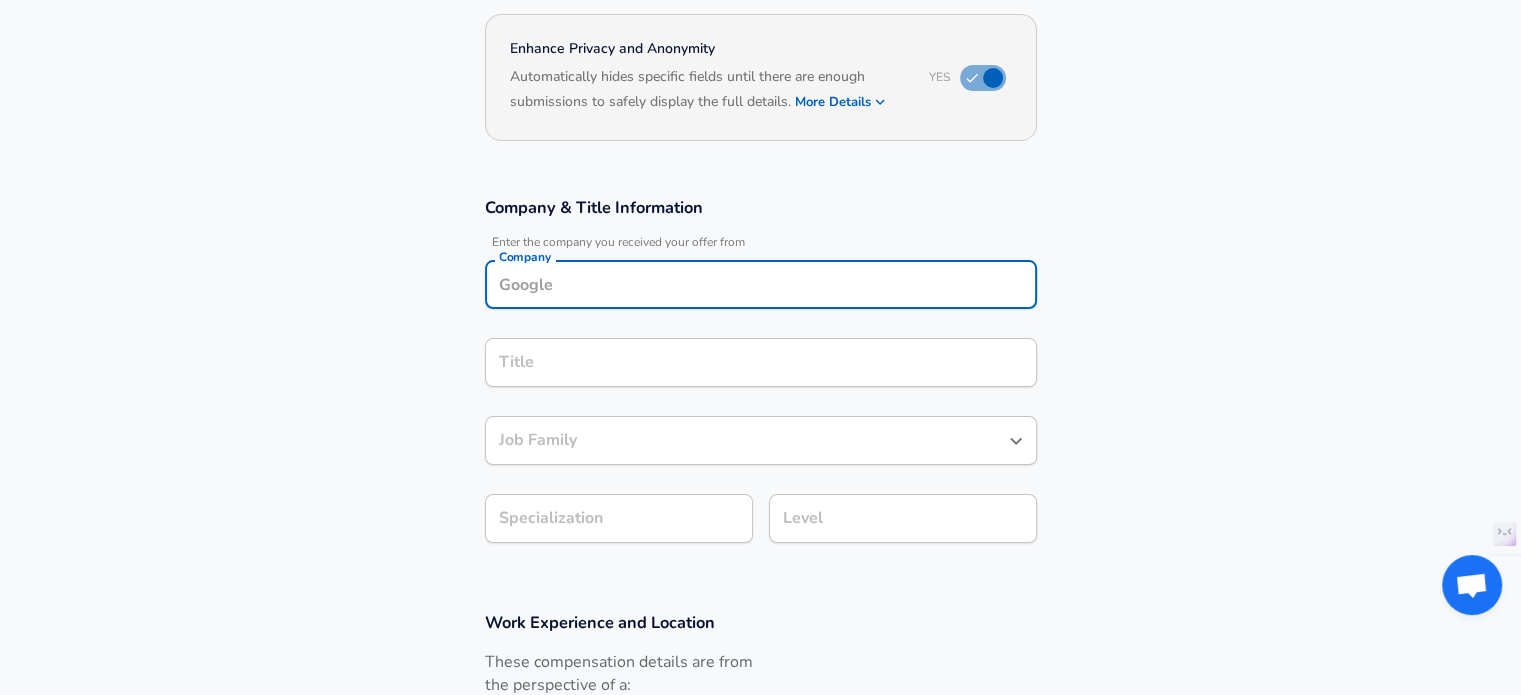 scroll, scrollTop: 187, scrollLeft: 0, axis: vertical 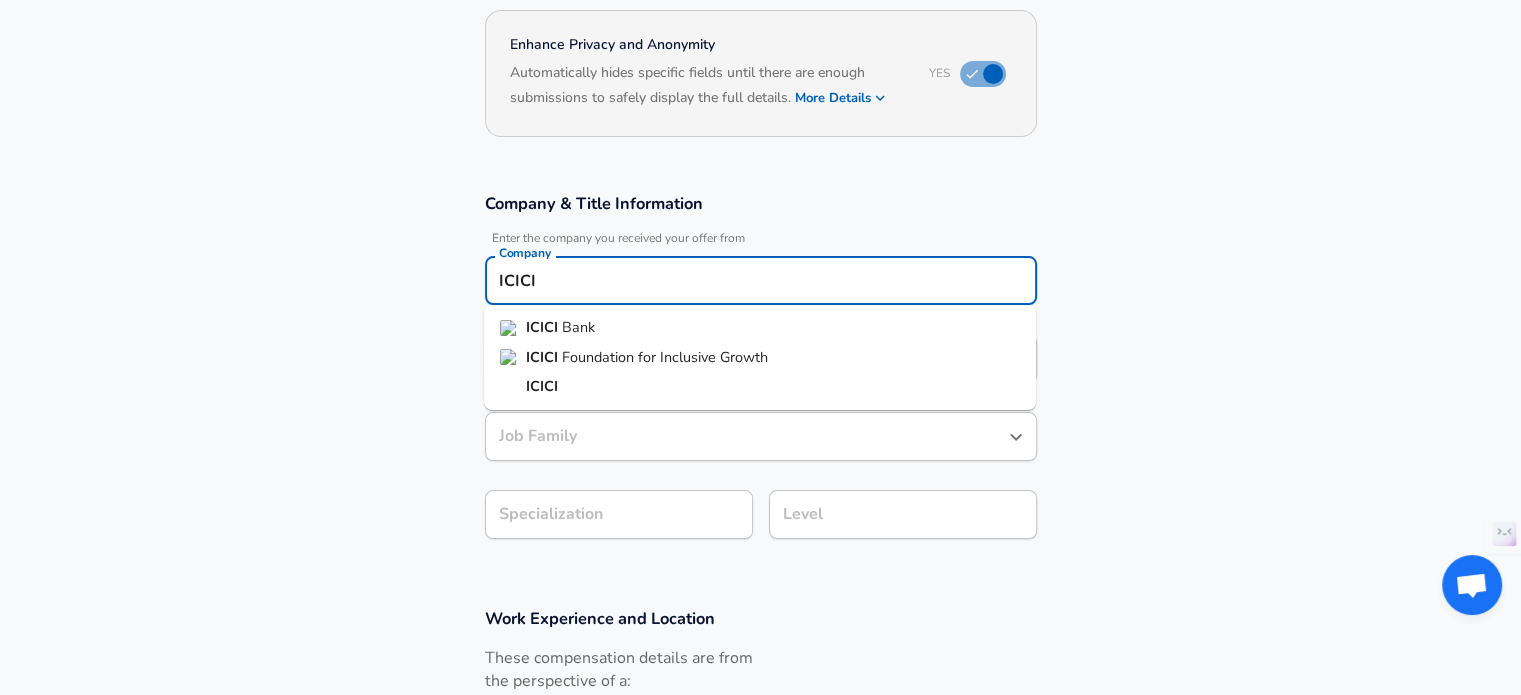 click on "Bank" at bounding box center (578, 327) 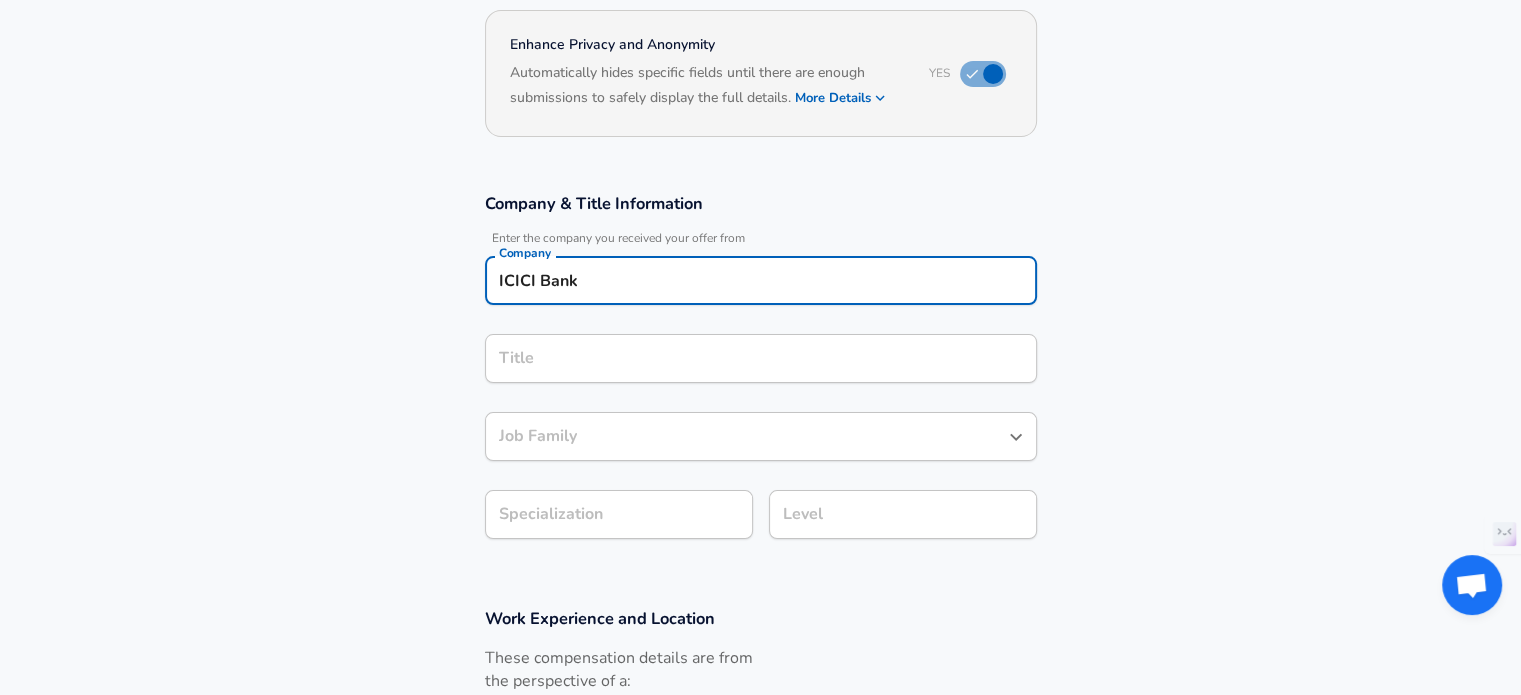 type on "ICICI Bank" 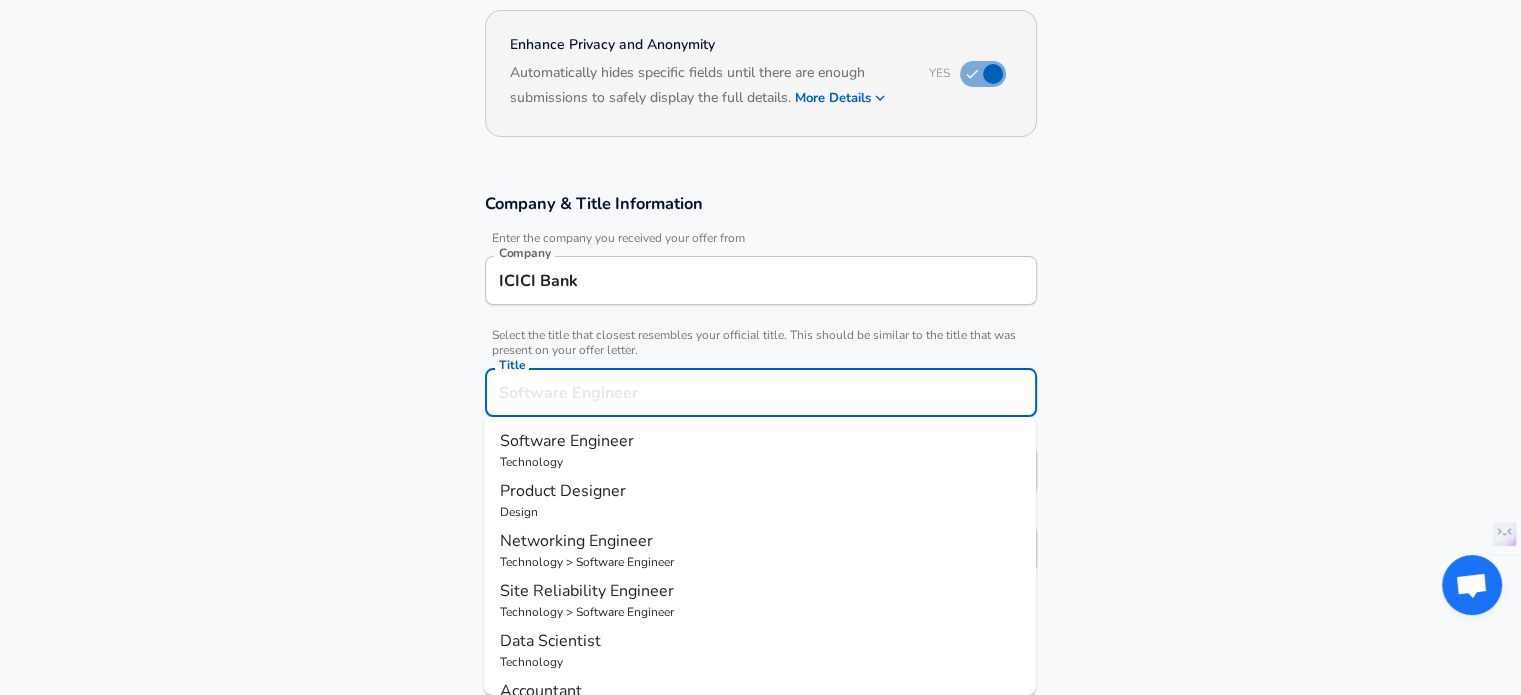 scroll, scrollTop: 227, scrollLeft: 0, axis: vertical 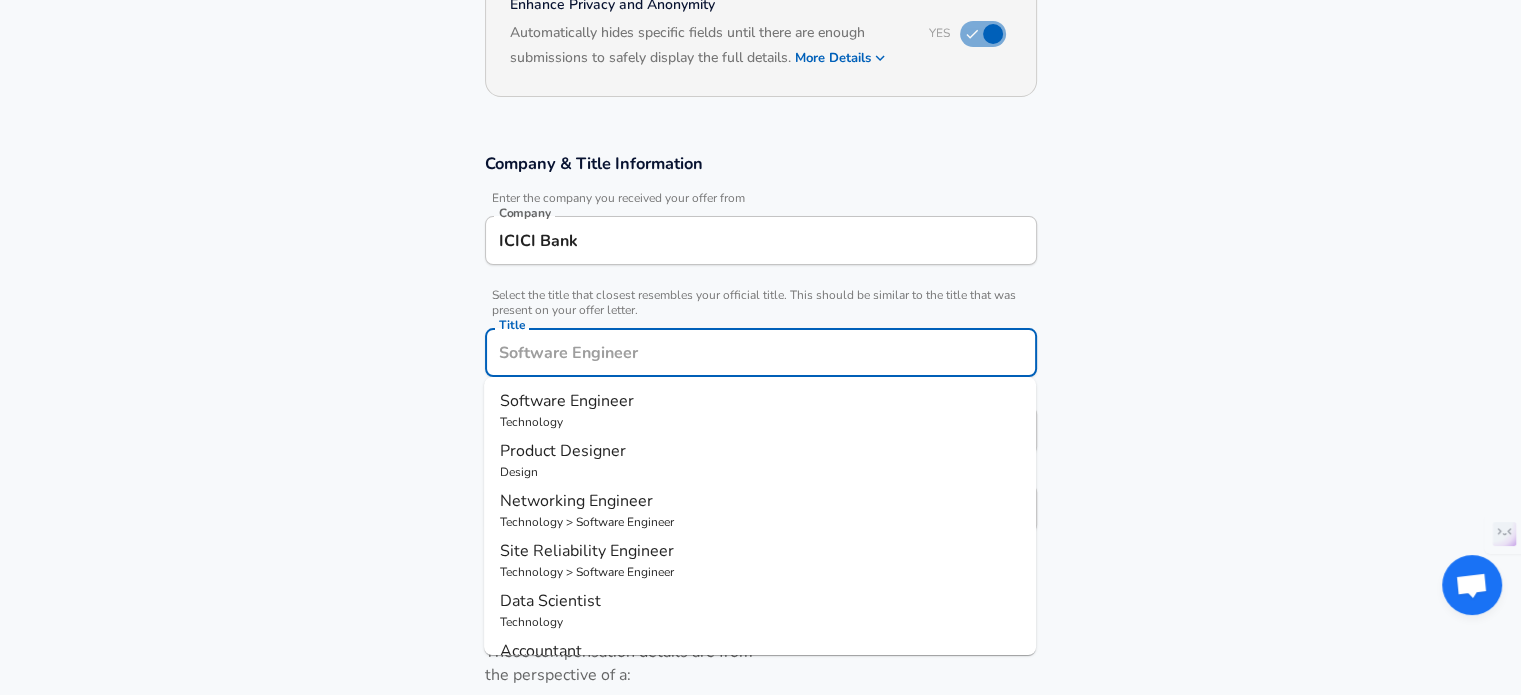 click on "Title" at bounding box center [761, 352] 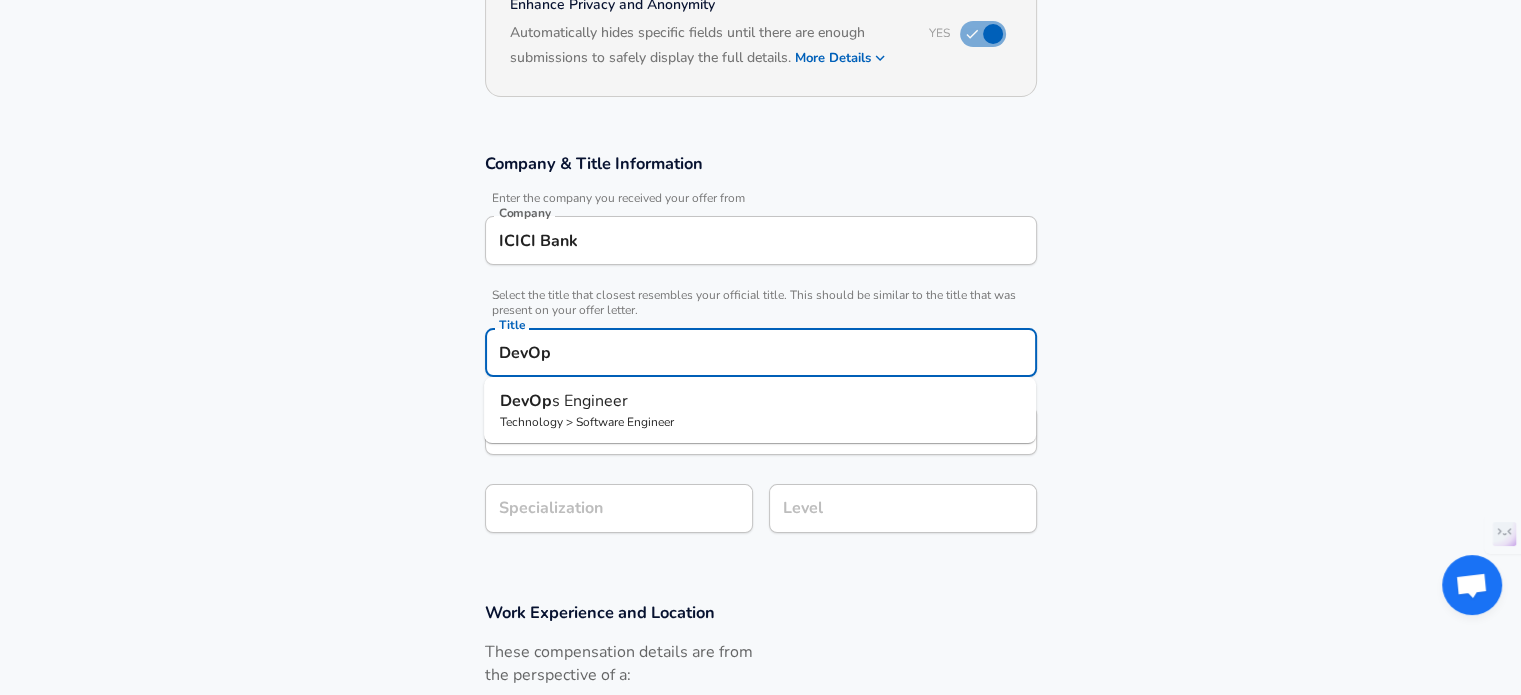 click on "s Engineer" at bounding box center [590, 401] 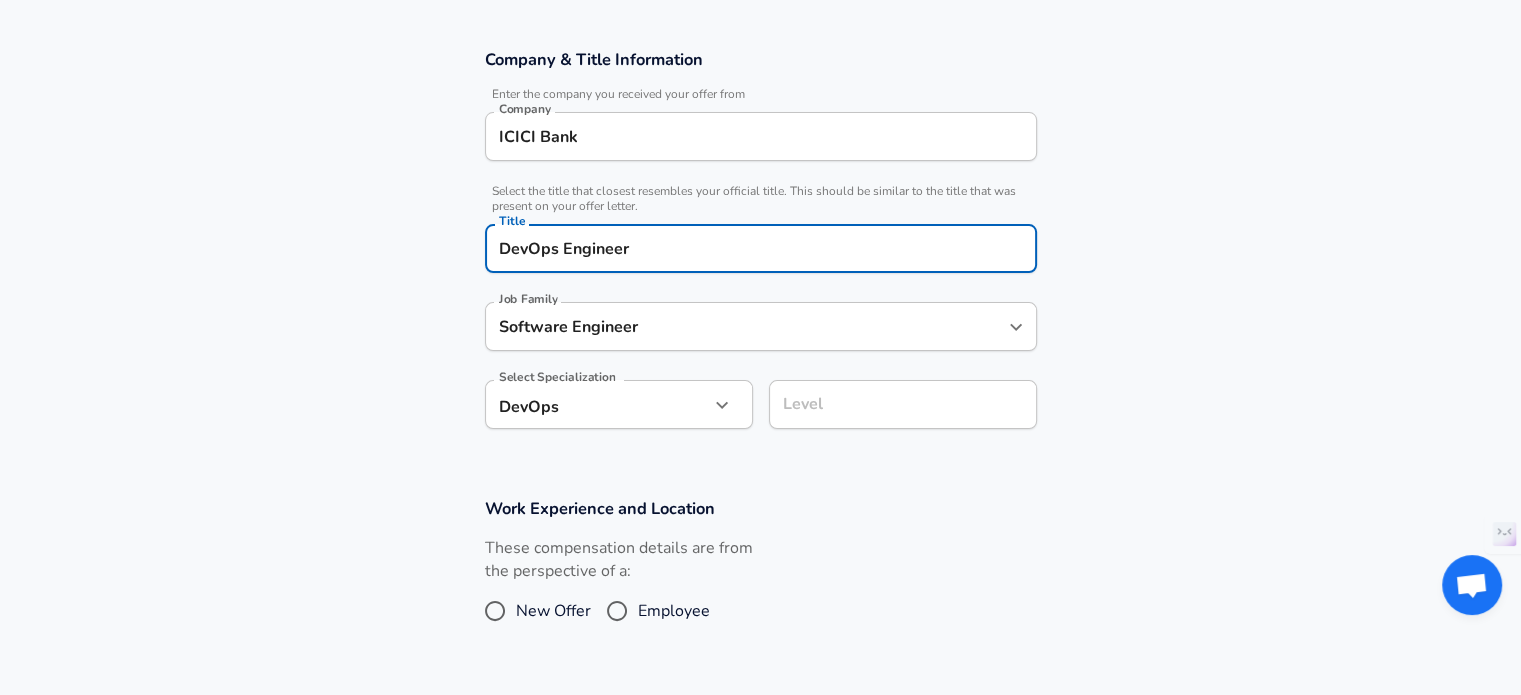 type on "DevOps Engineer" 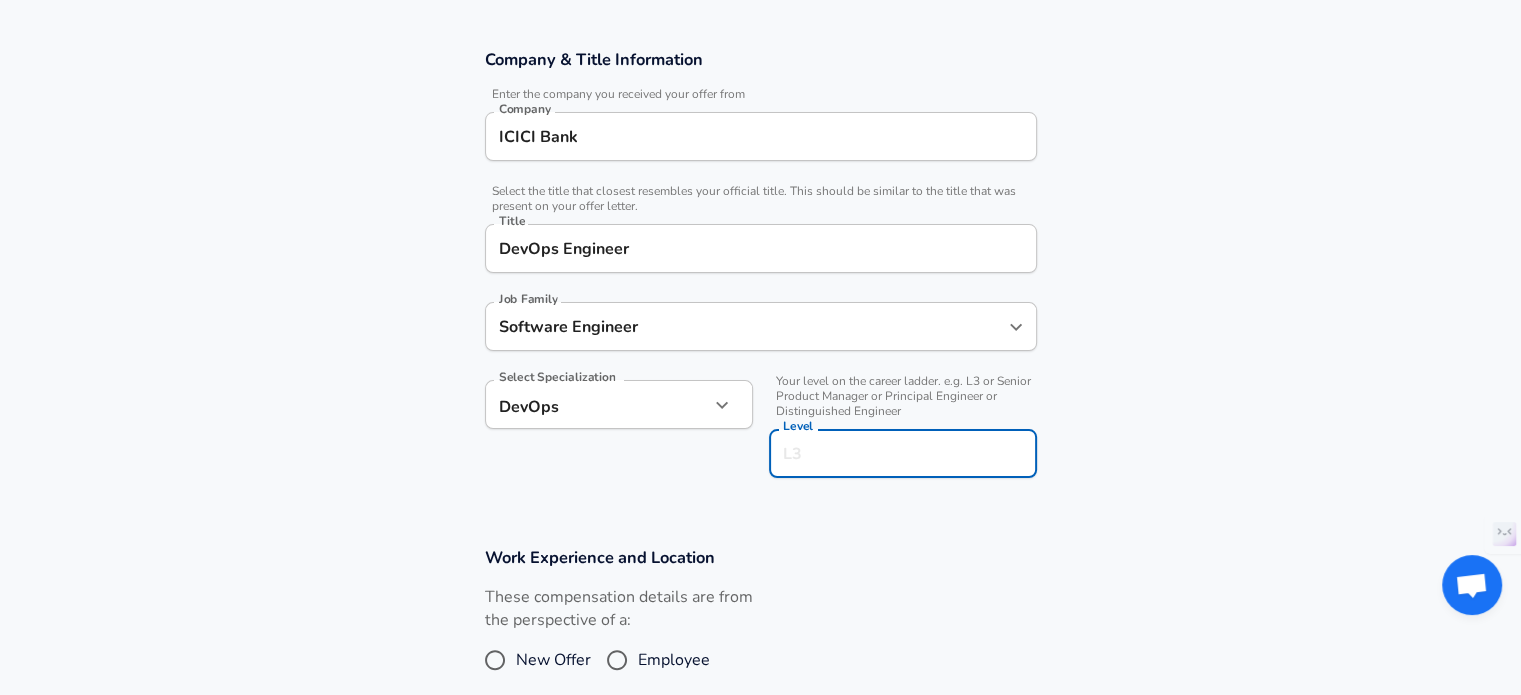 scroll, scrollTop: 371, scrollLeft: 0, axis: vertical 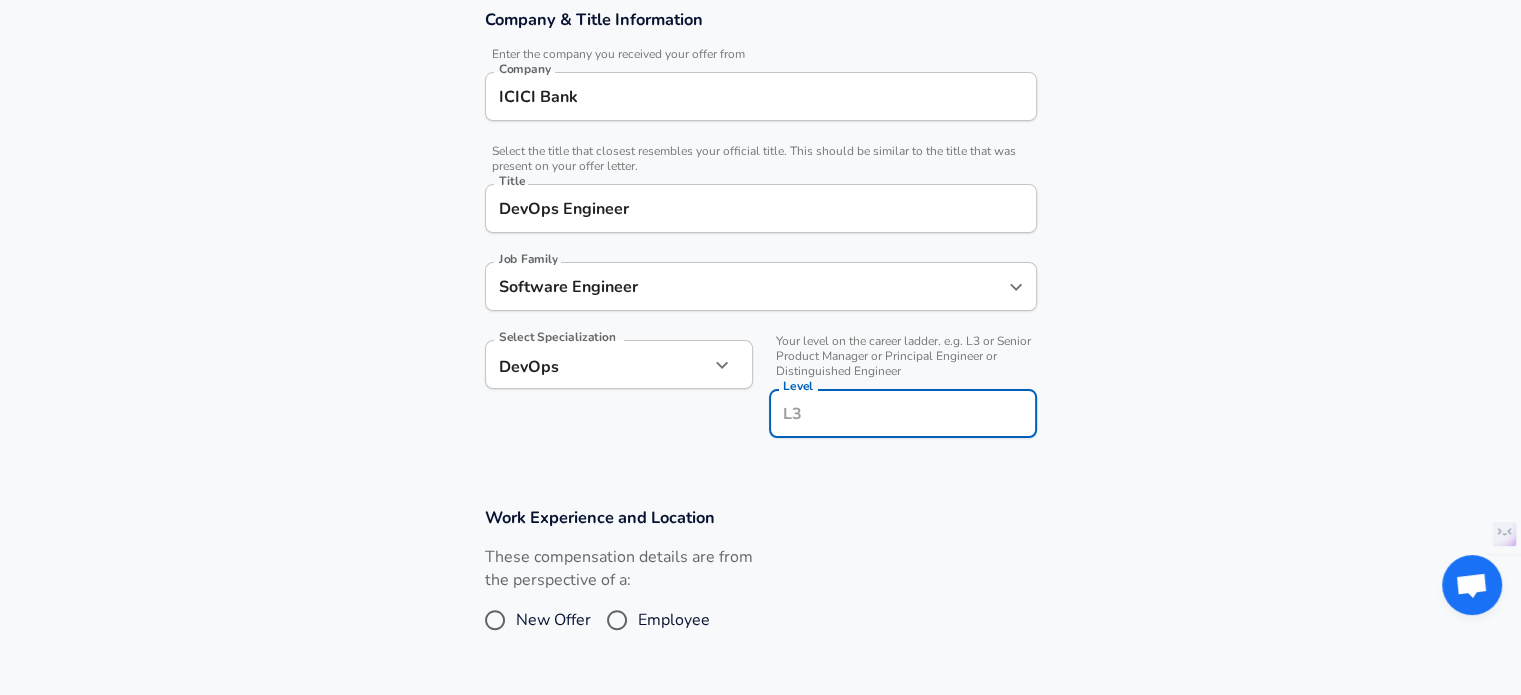 click on "Level" at bounding box center (903, 413) 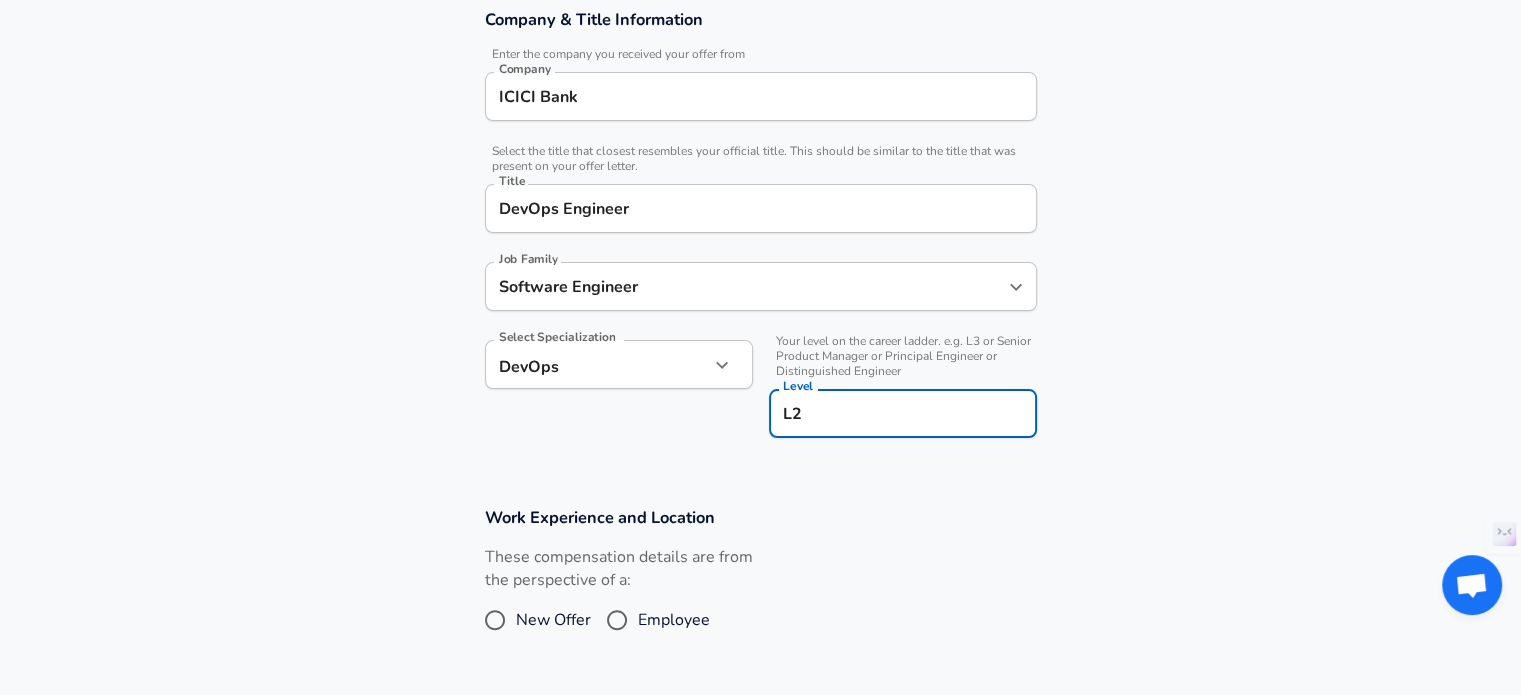 scroll, scrollTop: 0, scrollLeft: 0, axis: both 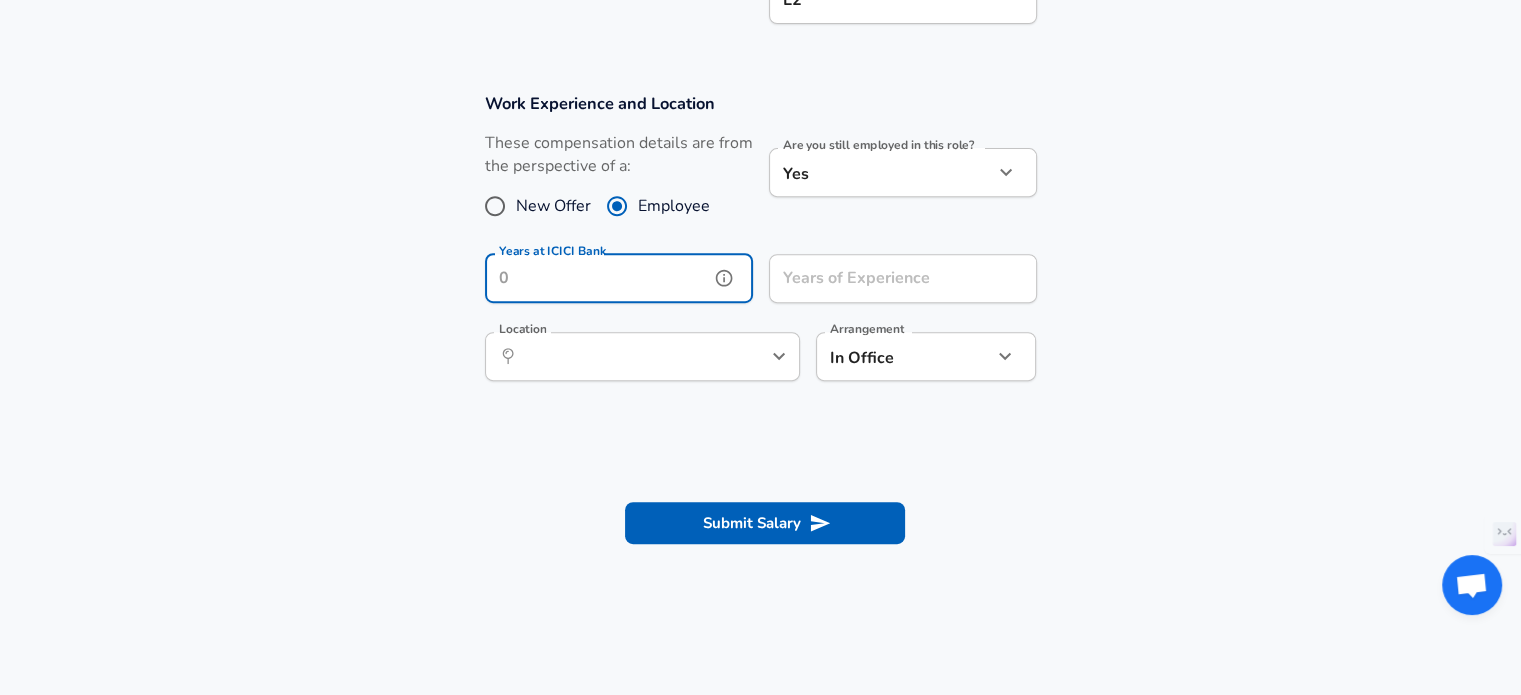 click on "Years at ICICI Bank" at bounding box center [597, 278] 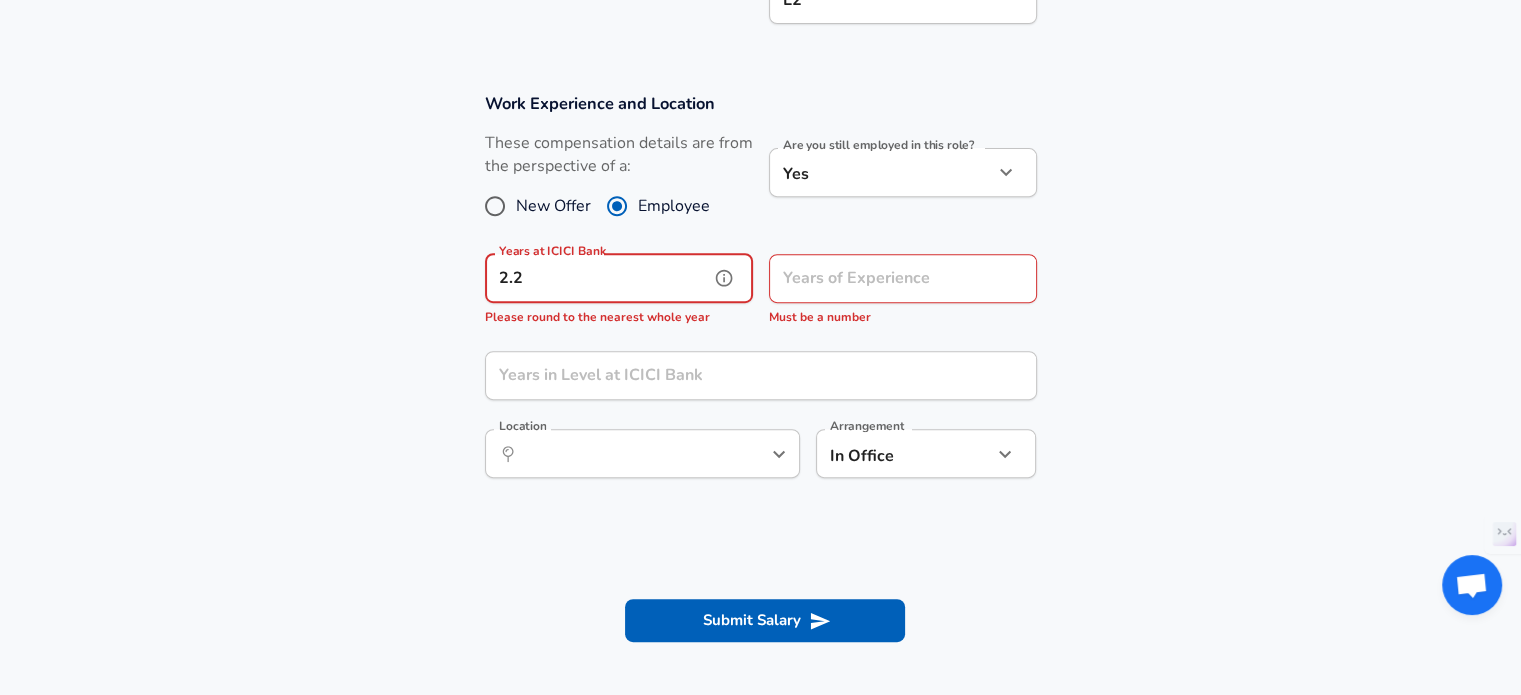 click on "2.2" at bounding box center [597, 278] 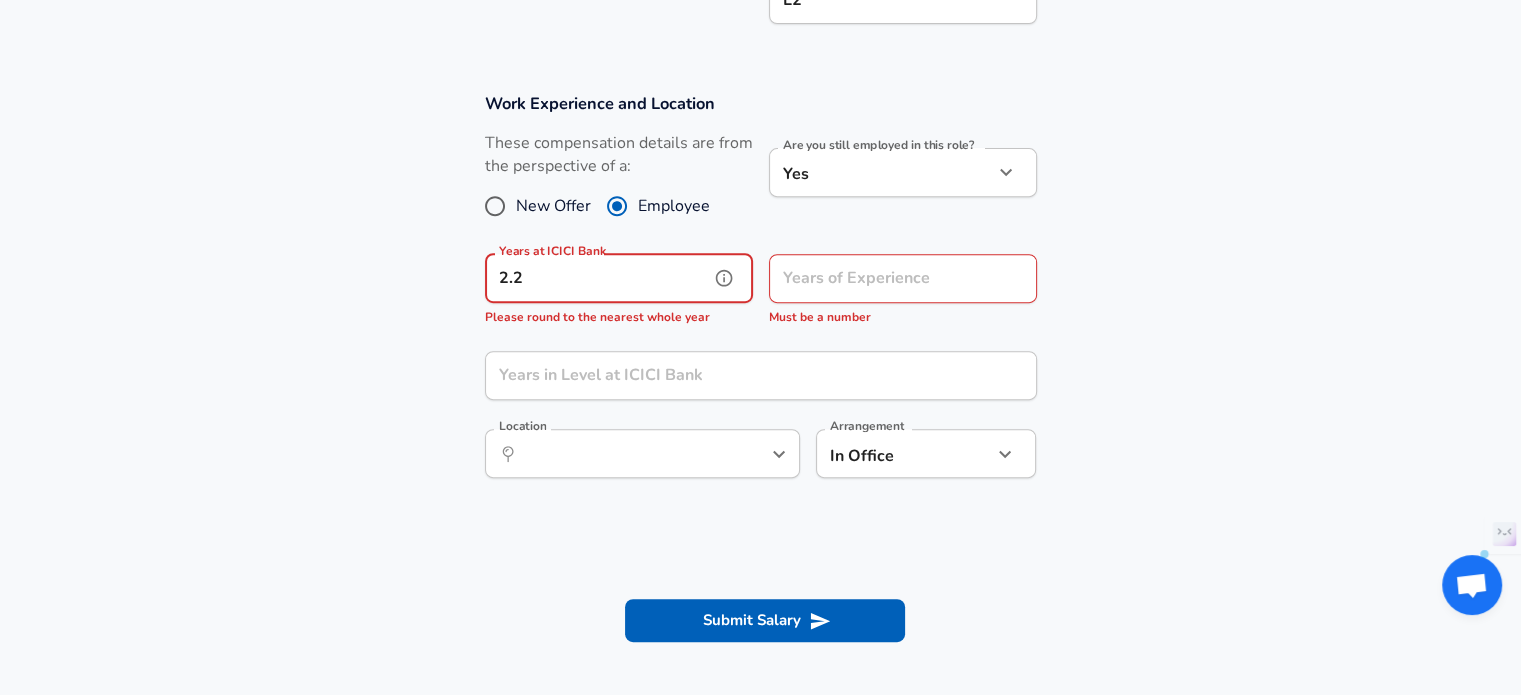 click on "2.2" at bounding box center [597, 278] 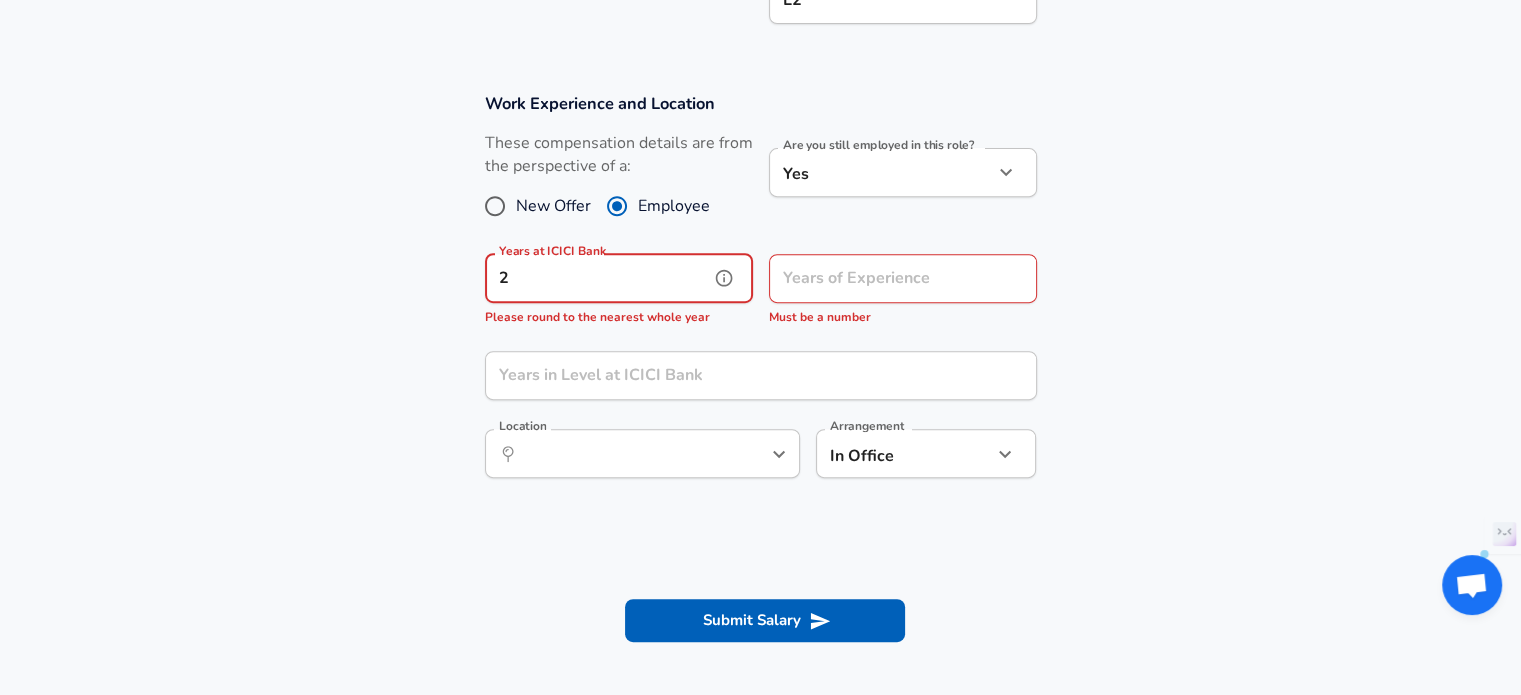 type on "2" 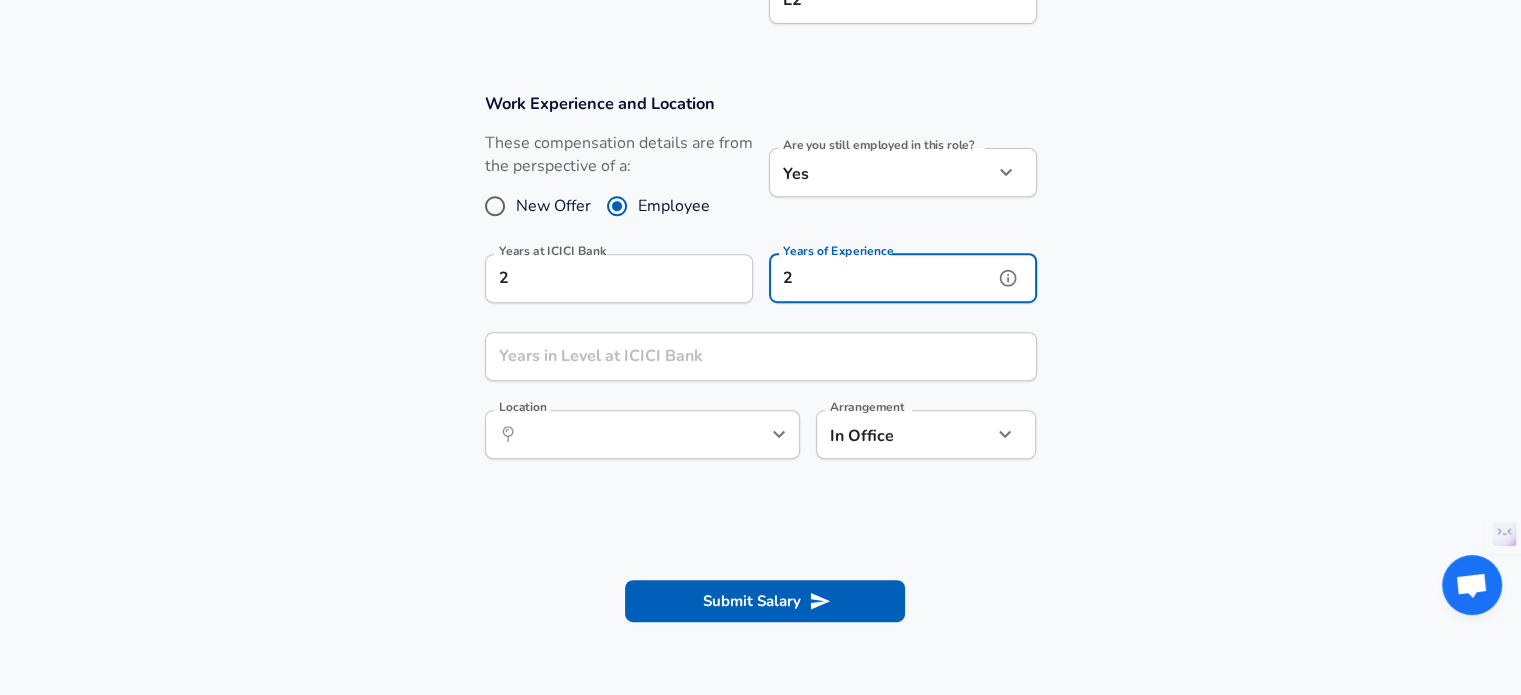 type on "2" 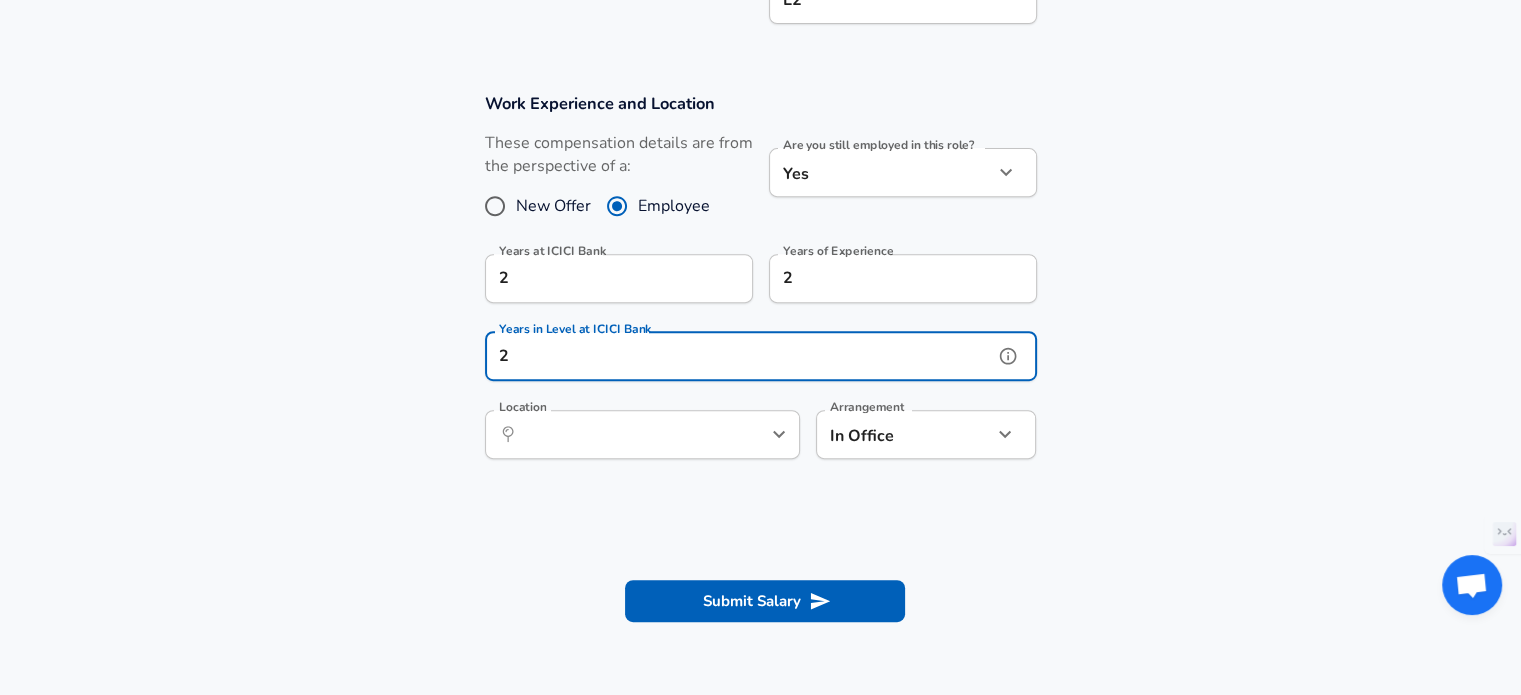 type on "2" 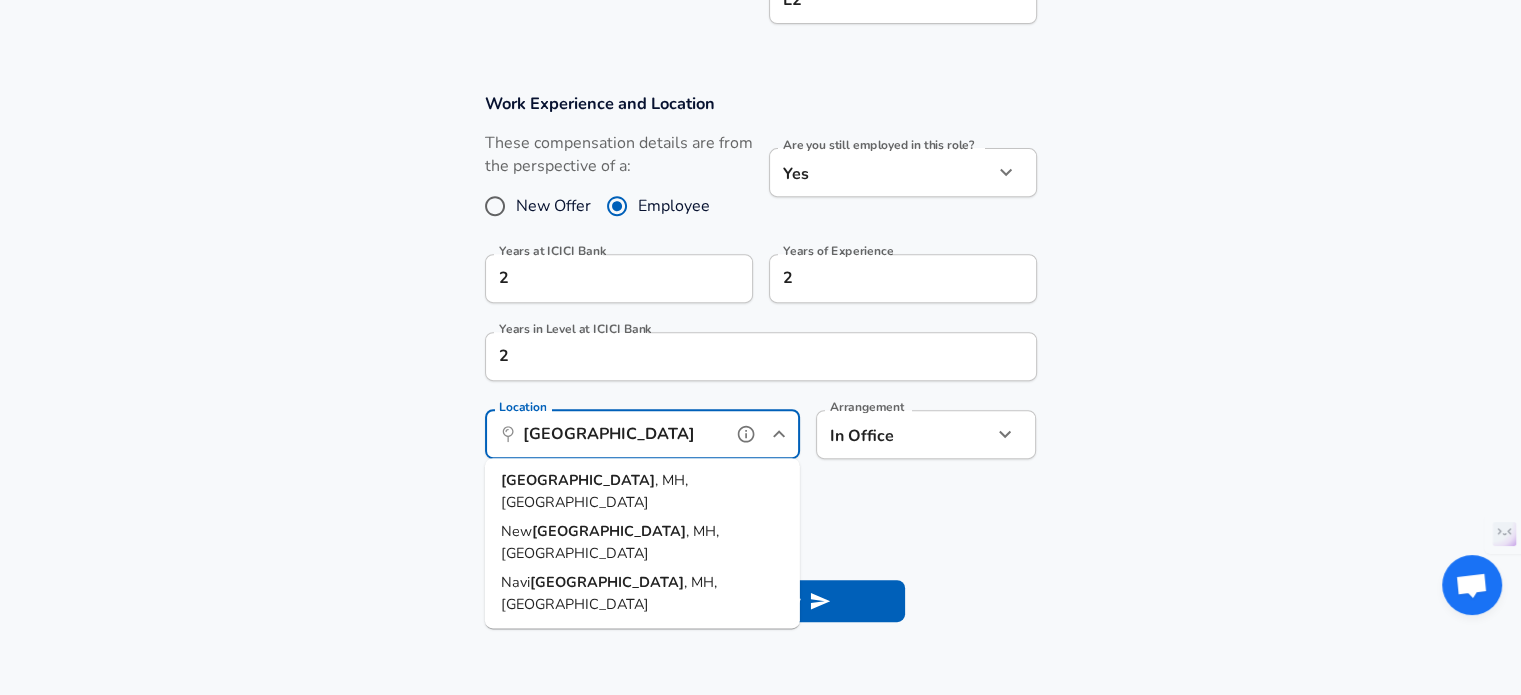 click on ", MH, [GEOGRAPHIC_DATA]" at bounding box center [594, 491] 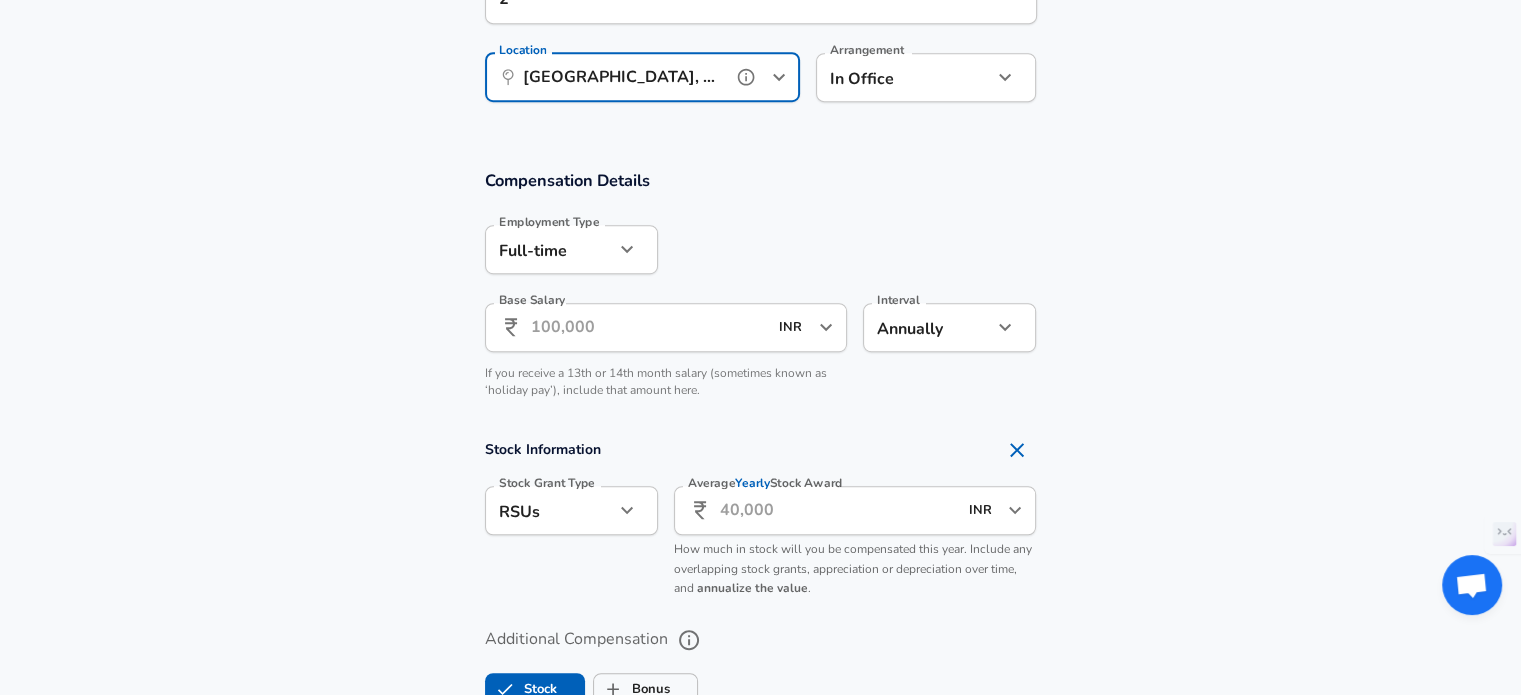 scroll, scrollTop: 1143, scrollLeft: 0, axis: vertical 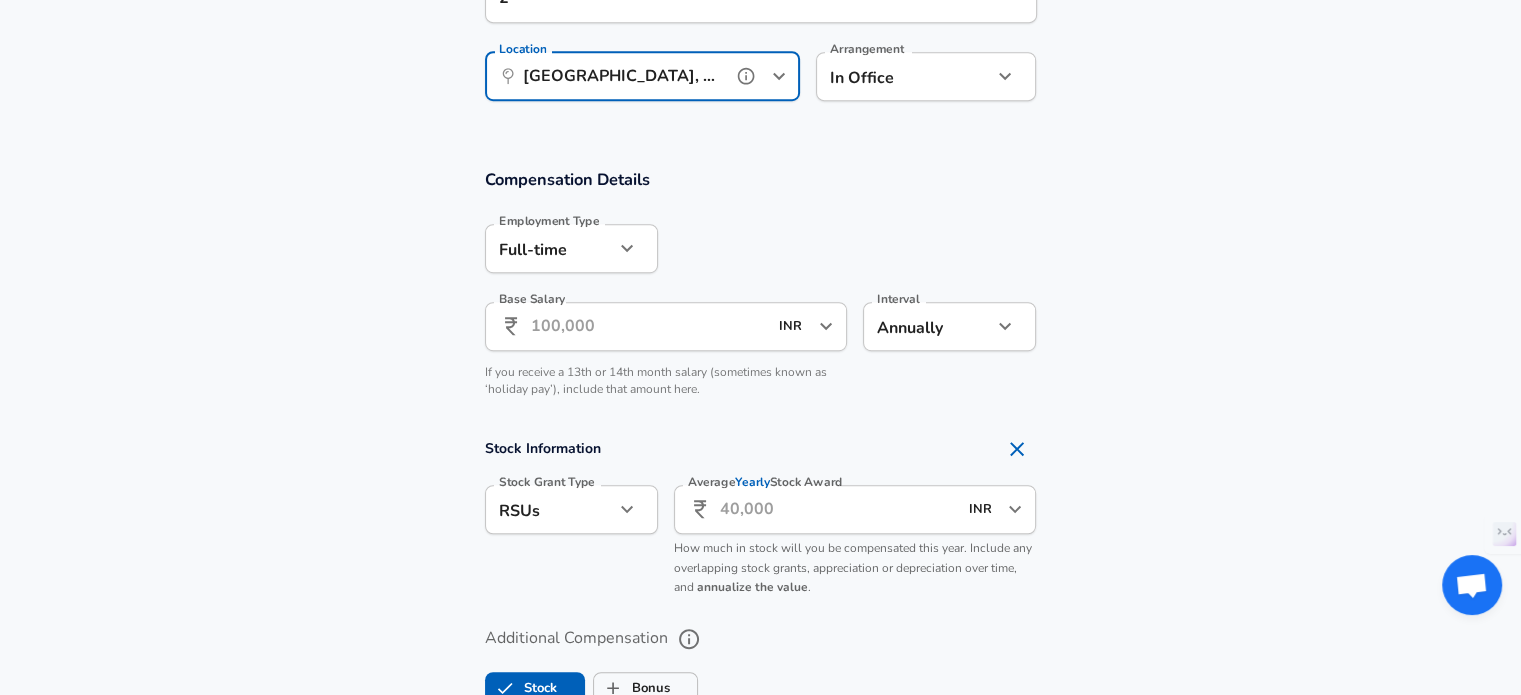 type on "[GEOGRAPHIC_DATA], MH, [GEOGRAPHIC_DATA]" 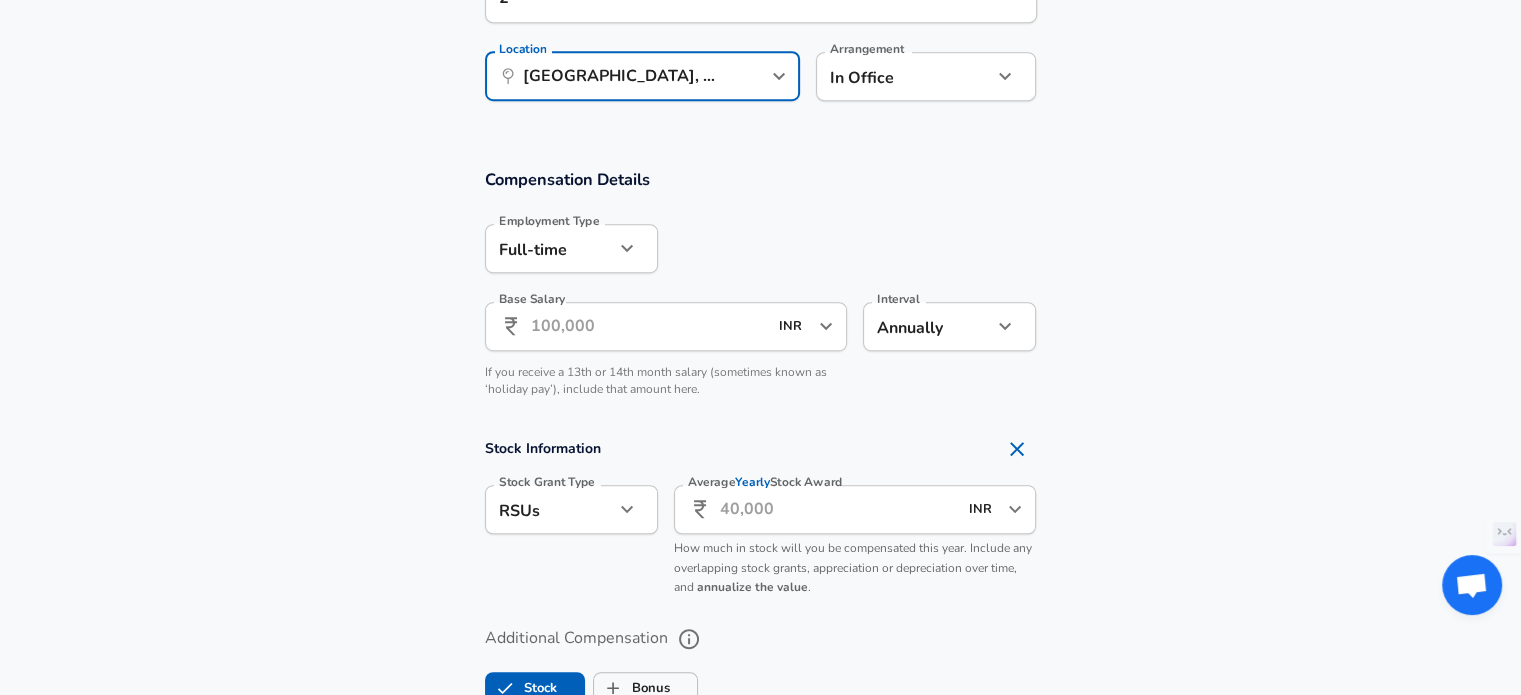 click on "Base Salary" at bounding box center [649, 326] 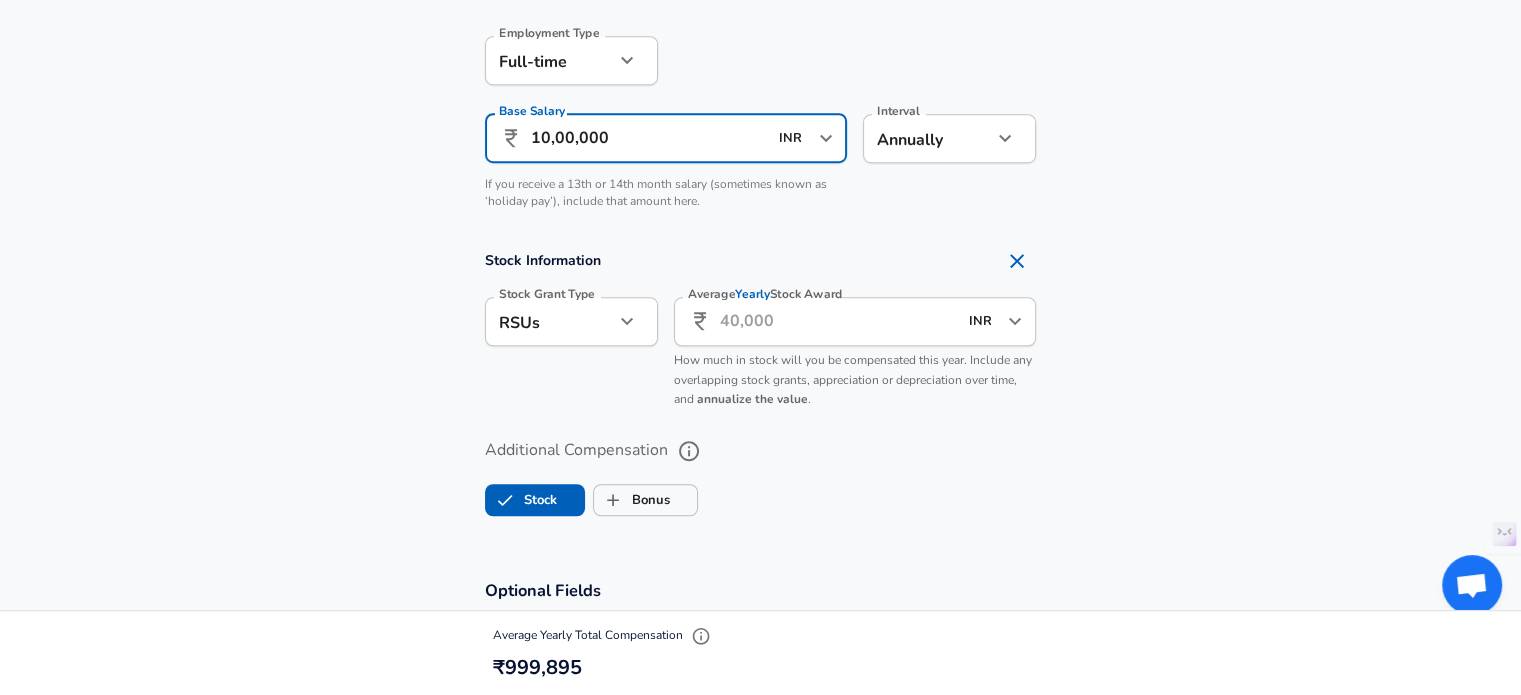 scroll, scrollTop: 1339, scrollLeft: 0, axis: vertical 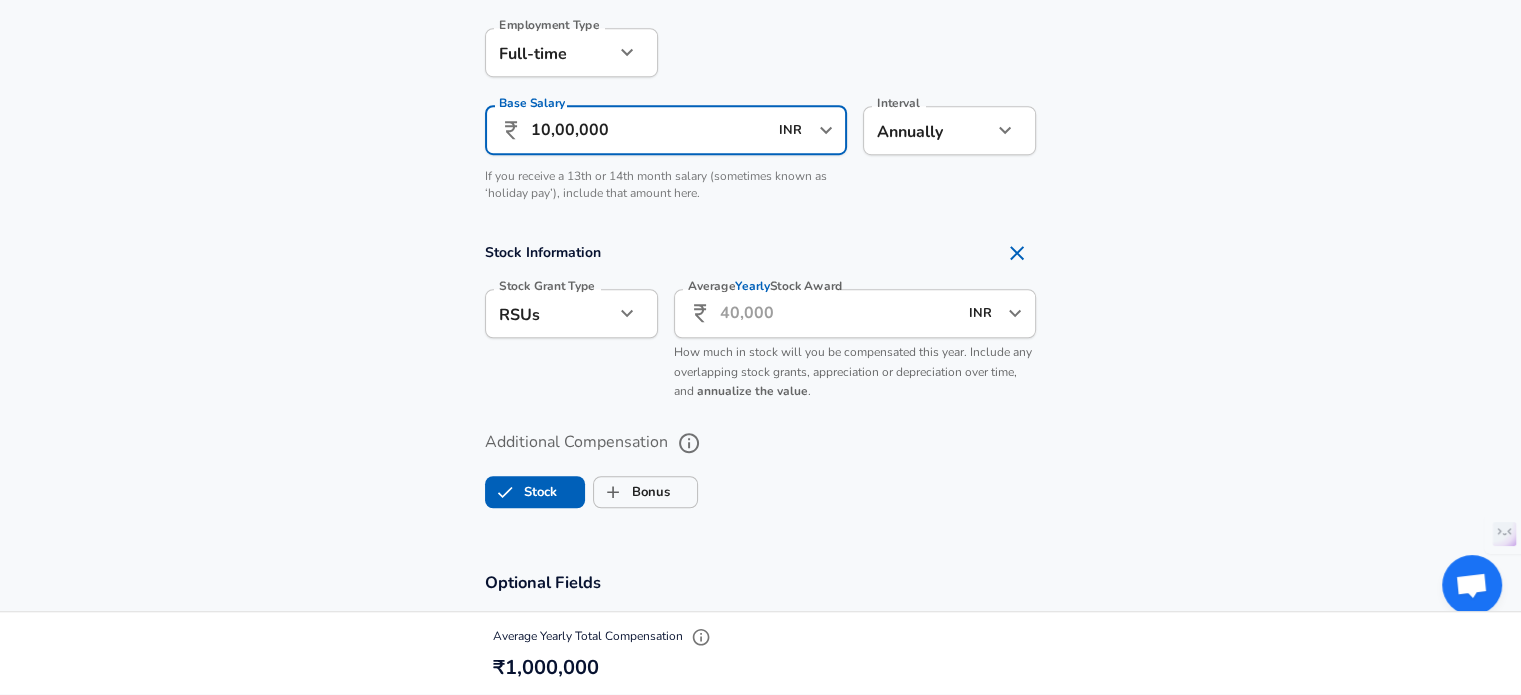type on "10,00,000" 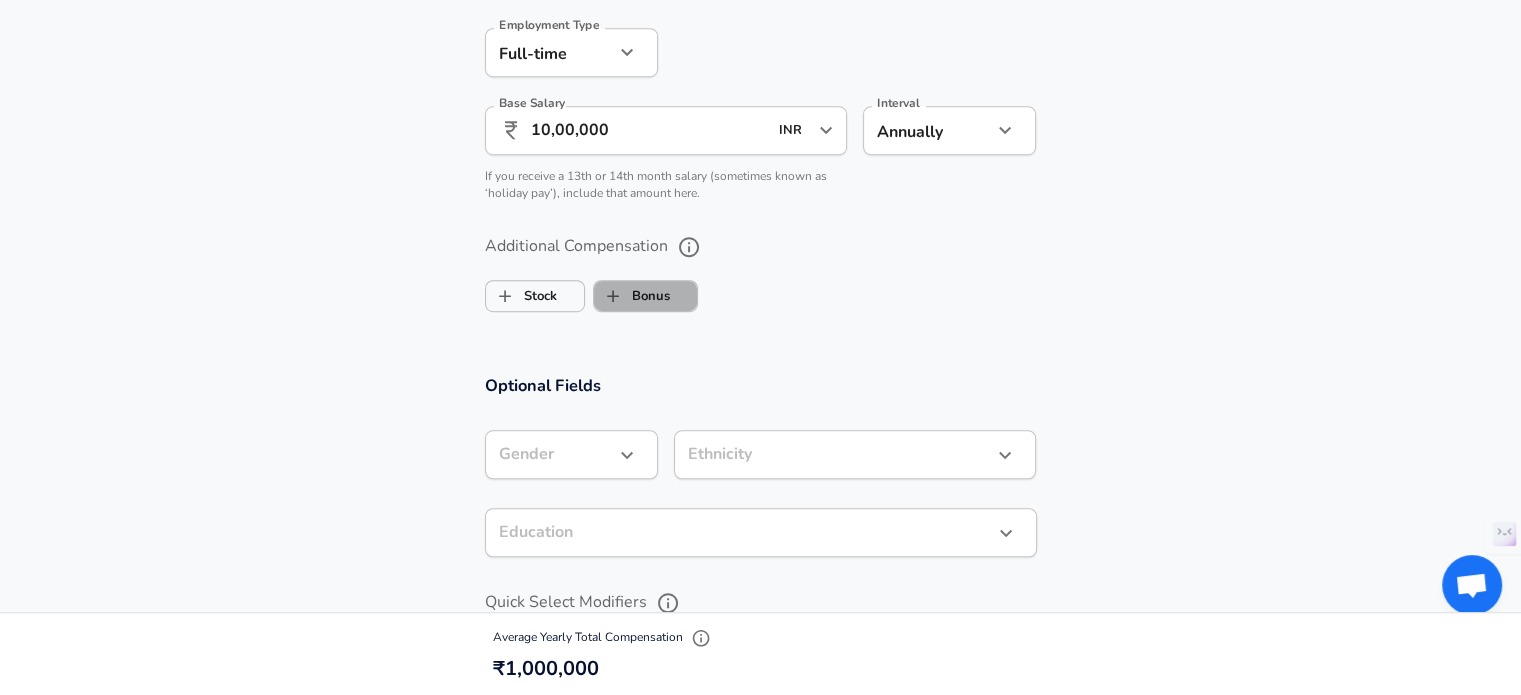 click on "Bonus" at bounding box center [632, 296] 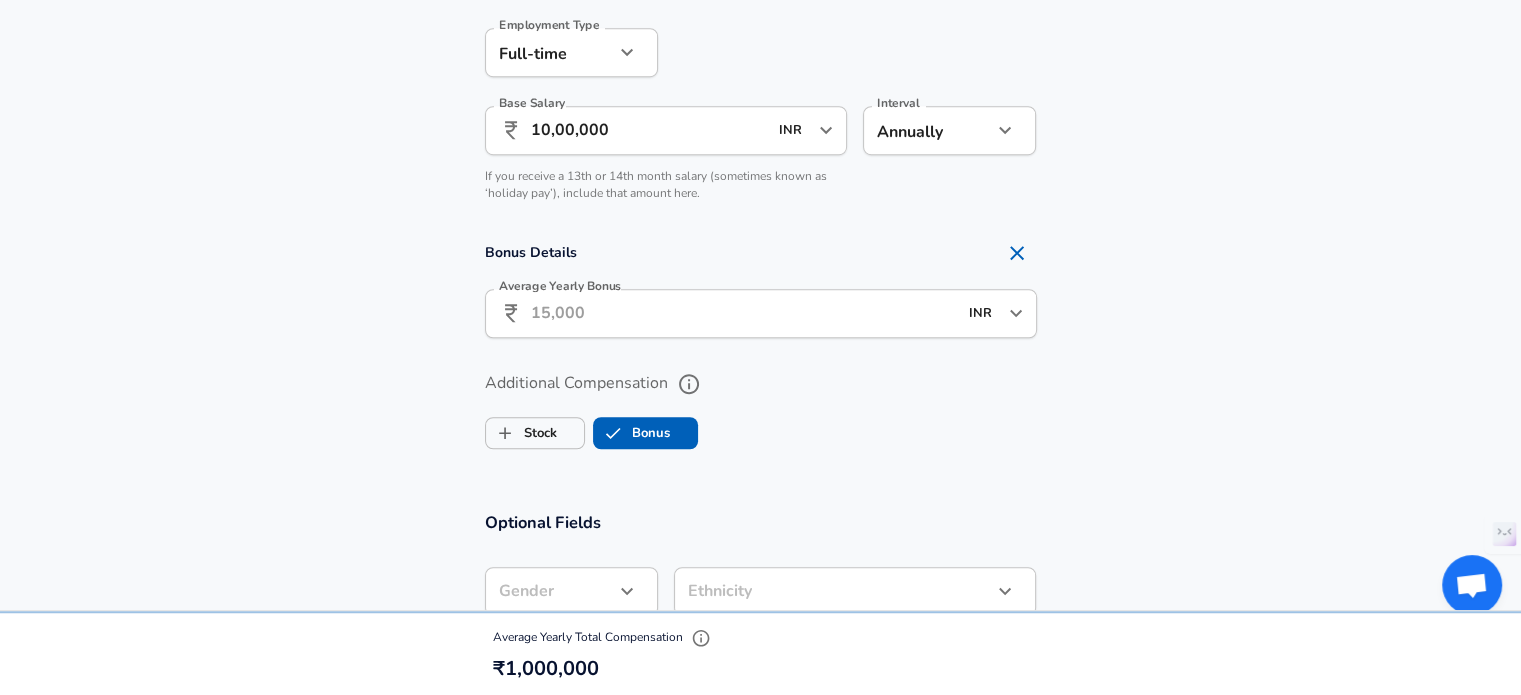 click on "10,00,000" at bounding box center [649, 130] 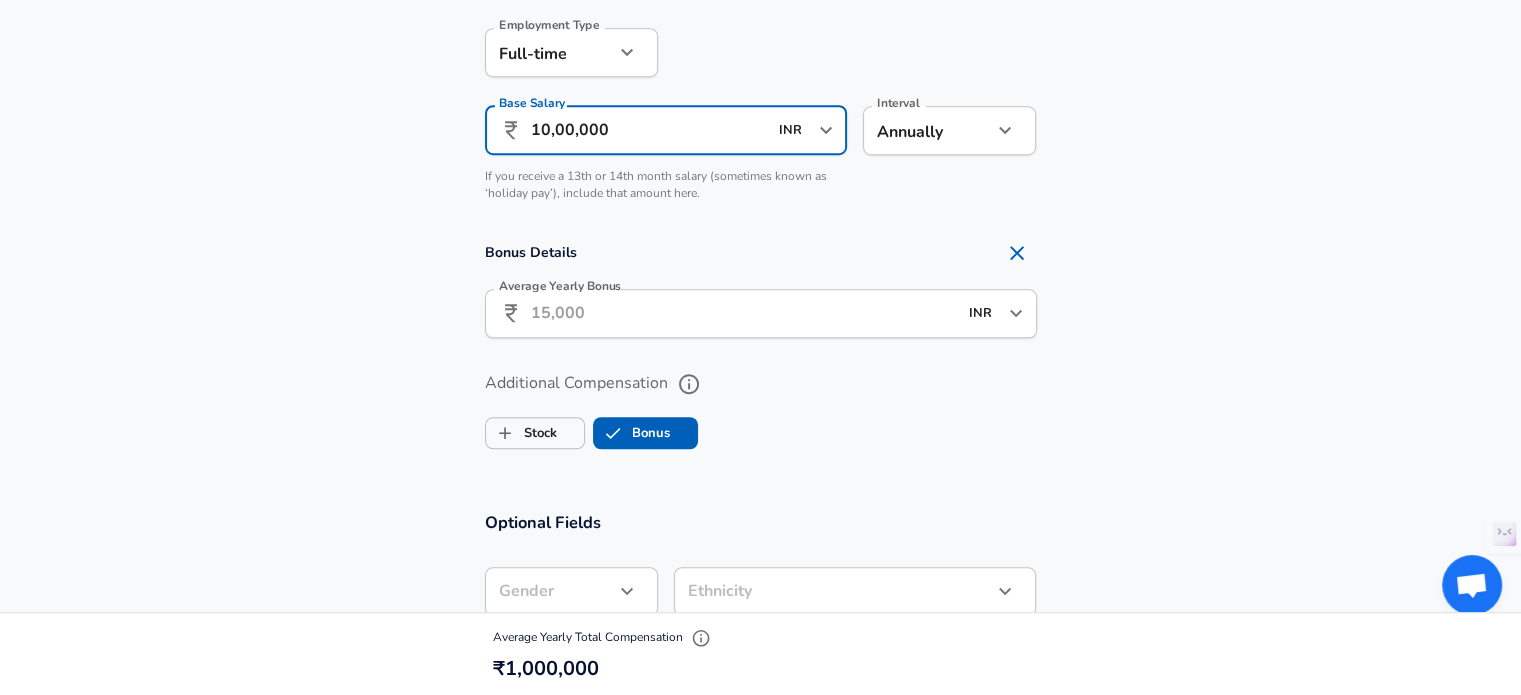 click on "10,00,000" at bounding box center (649, 130) 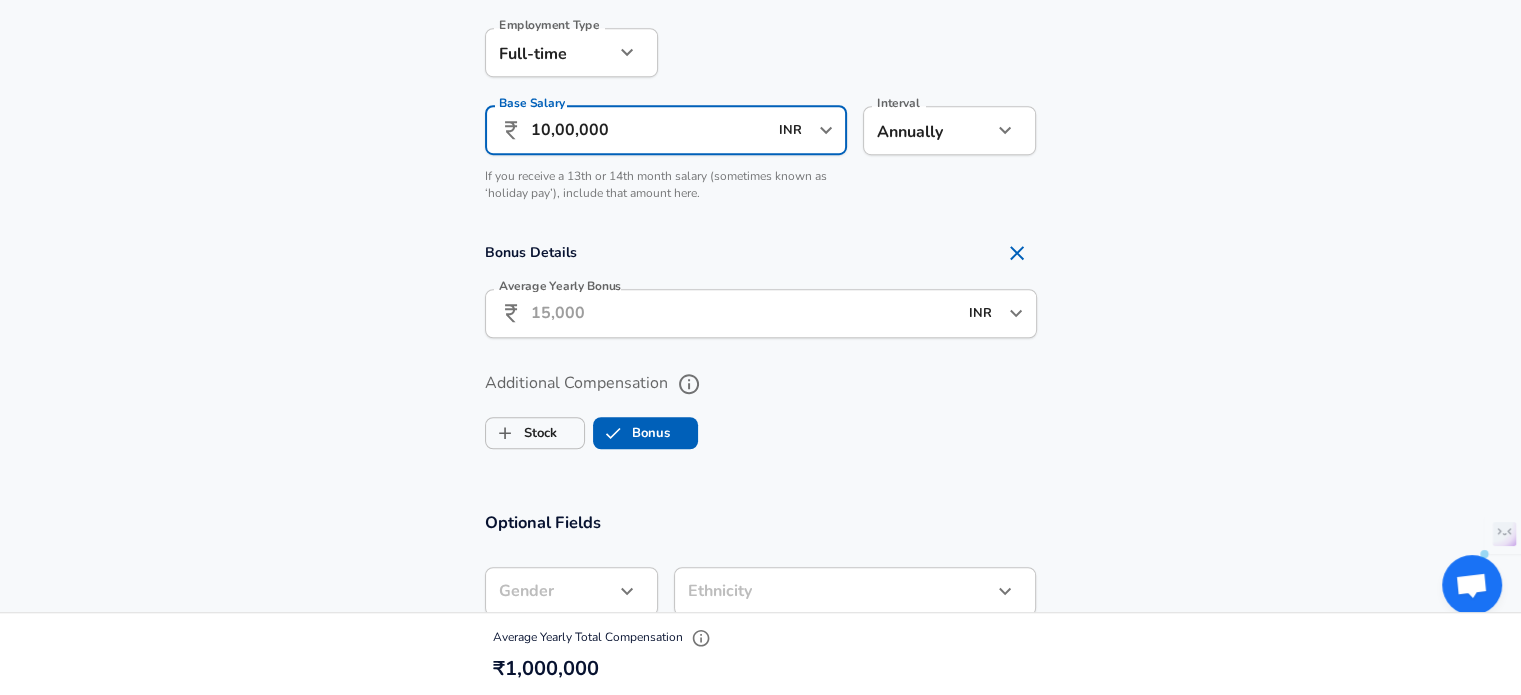 click on "10,00,000" at bounding box center [649, 130] 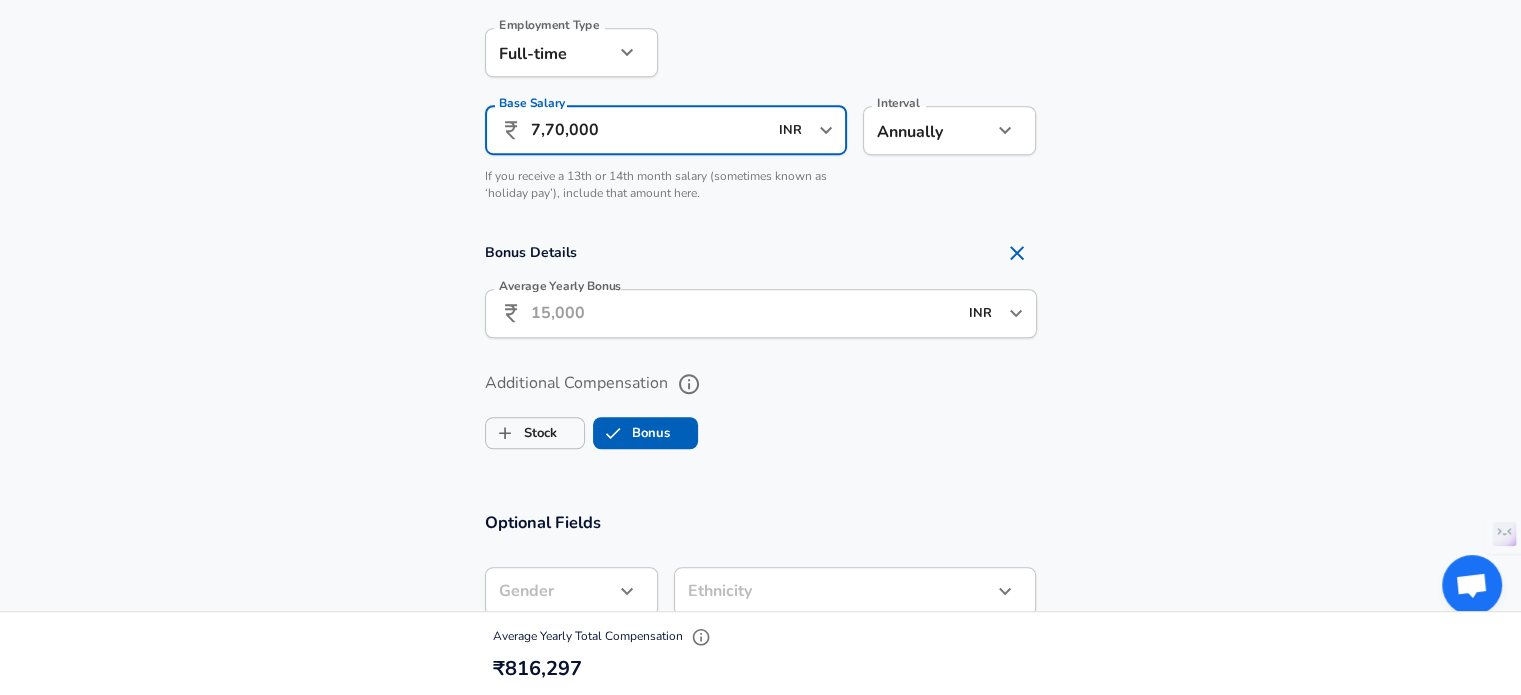 type on "7,70,000" 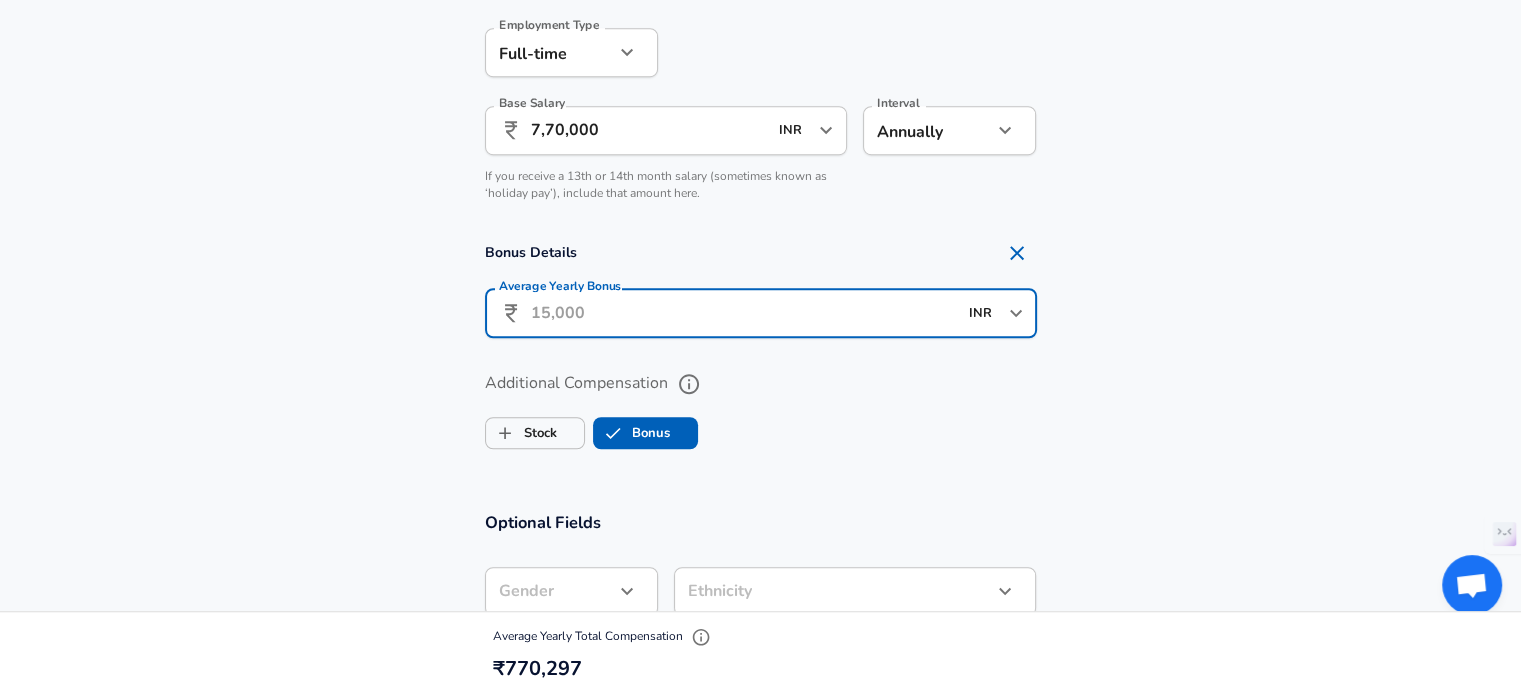 click on "Average Yearly Bonus" at bounding box center (744, 313) 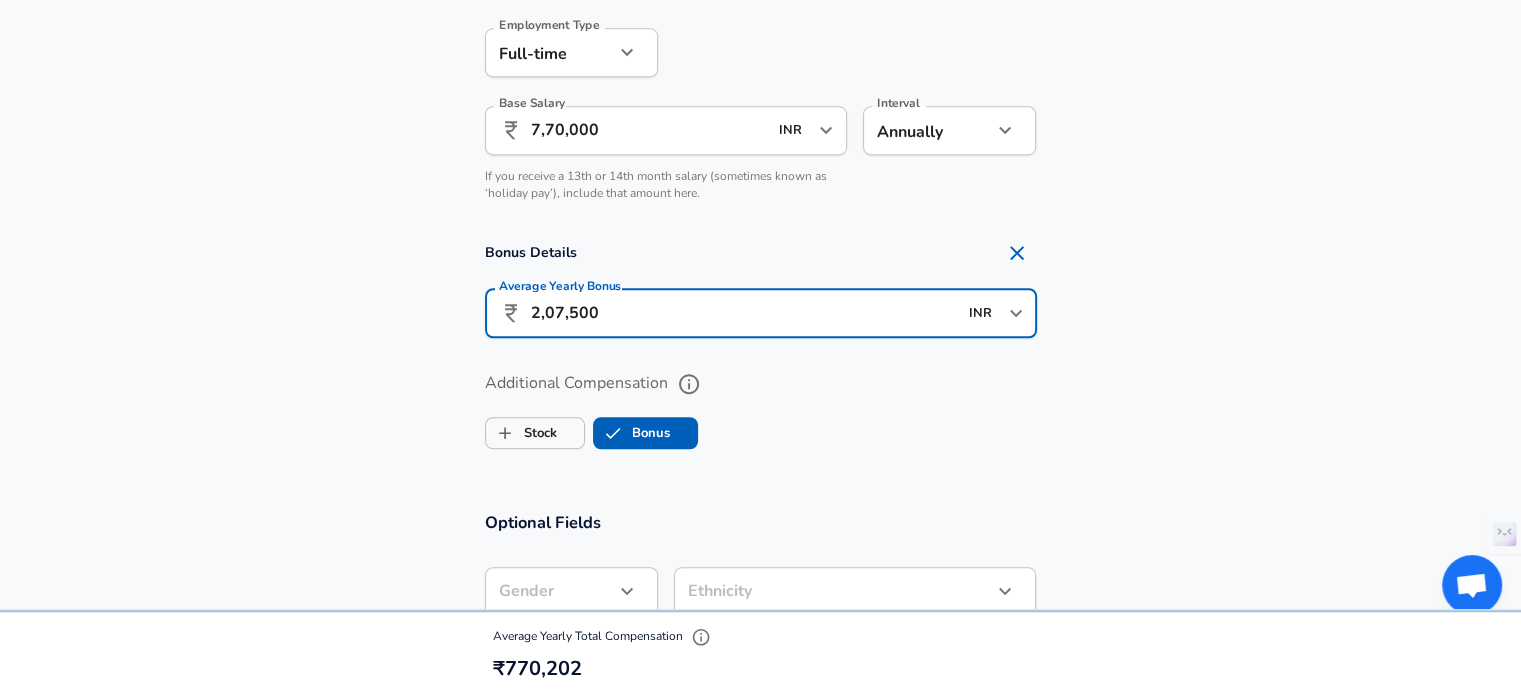 scroll, scrollTop: 0, scrollLeft: 0, axis: both 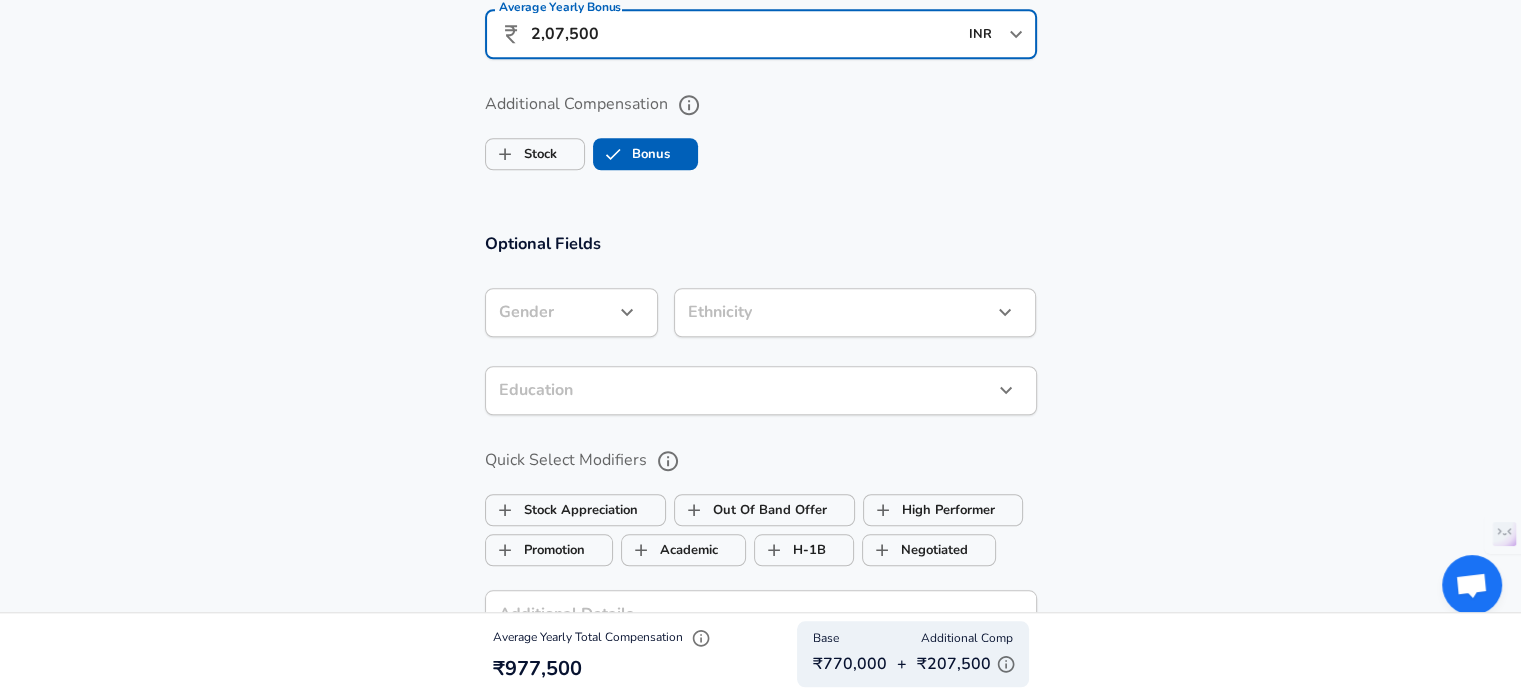 type on "2,07,500" 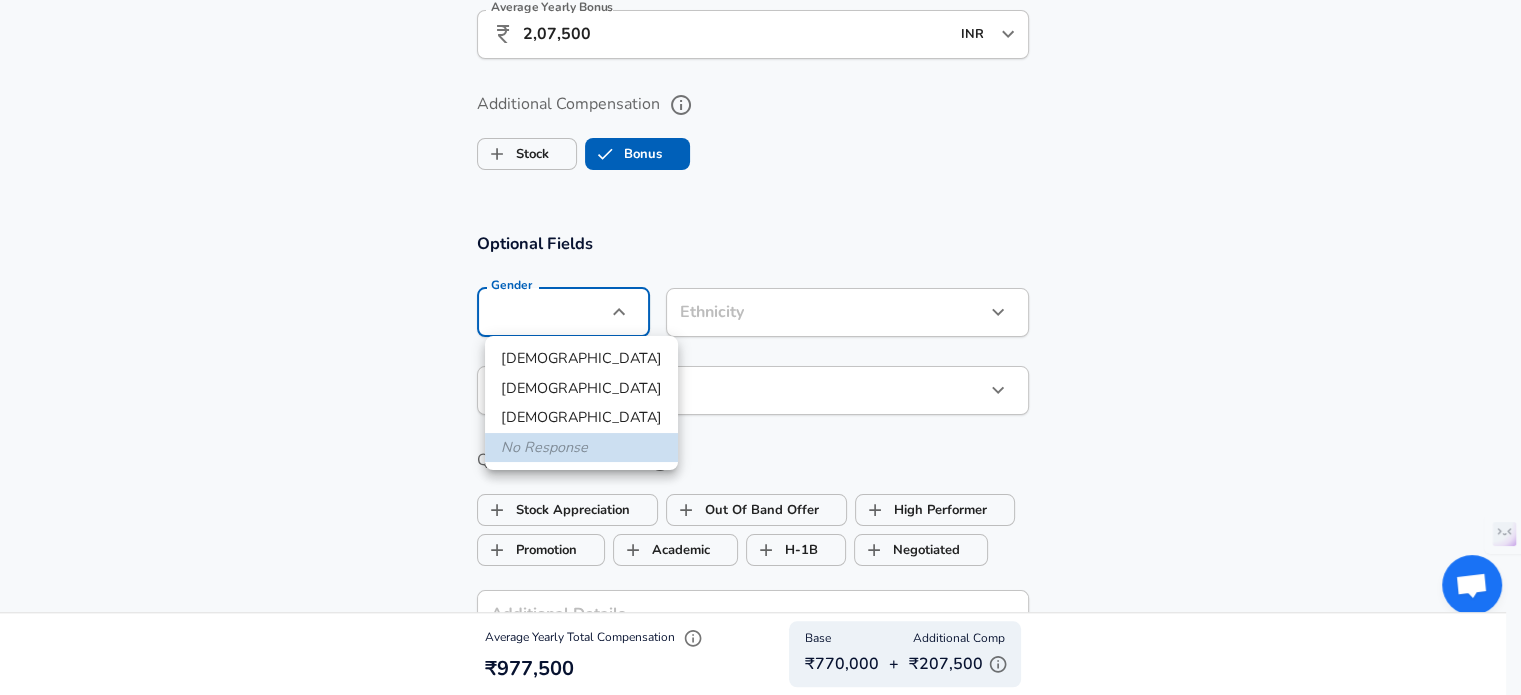 scroll, scrollTop: 0, scrollLeft: 0, axis: both 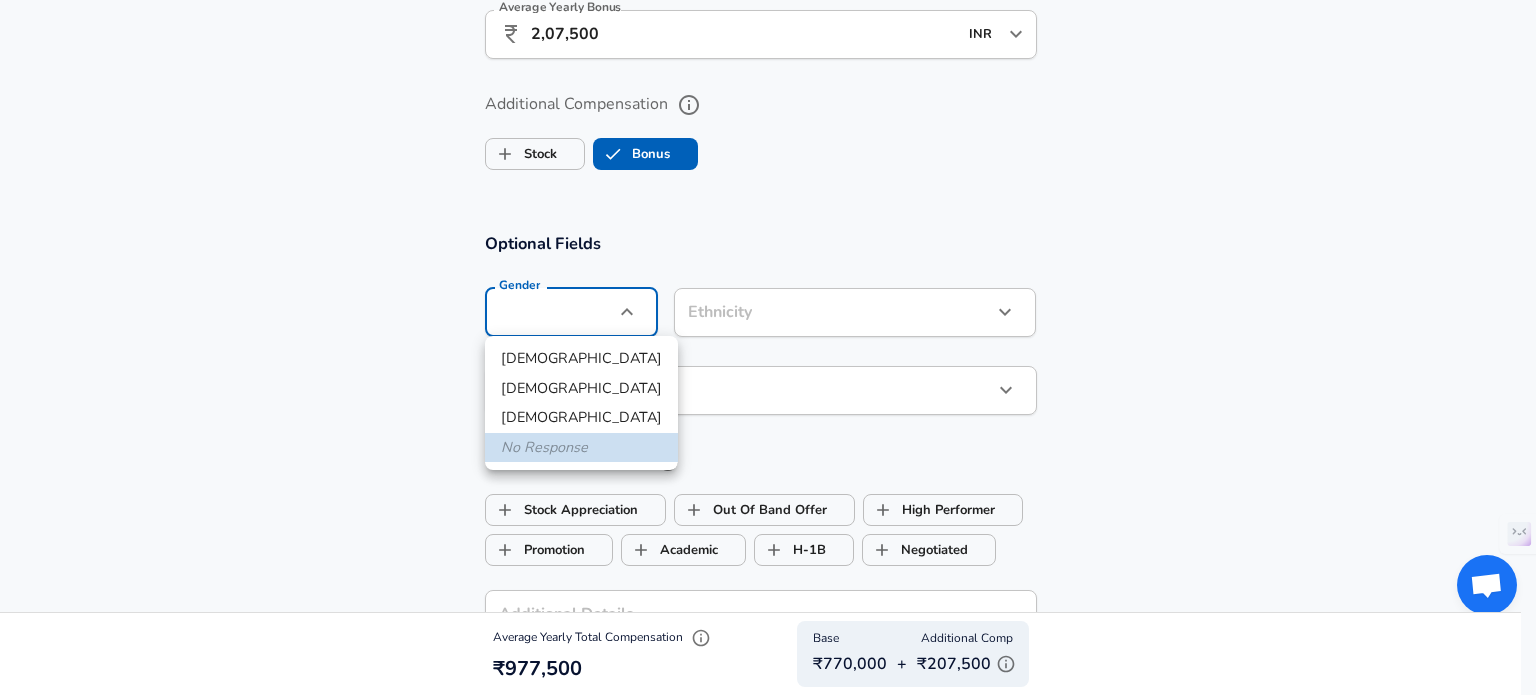 click on "Restart Add Your Salary Upload your offer letter   to verify your submission Enhance Privacy and Anonymity Yes Automatically hides specific fields until there are enough submissions to safely display the full details.   More Details Based on your submission and the data points that we have already collected, we will automatically hide and anonymize specific fields if there aren't enough data points to remain sufficiently anonymous. Company & Title Information   Enter the company you received your offer from Company ICICI Bank Company   Select the title that closest resembles your official title. This should be similar to the title that was present on your offer letter. Title DevOps Engineer Title Job Family Software Engineer Job Family Select Specialization DevOps DevOps Select Specialization   Your level on the career ladder. e.g. L3 or Senior Product Manager or Principal Engineer or Distinguished Engineer Level L2 Level Work Experience and Location These compensation details are from the perspective of a: 2" at bounding box center [768, -1271] 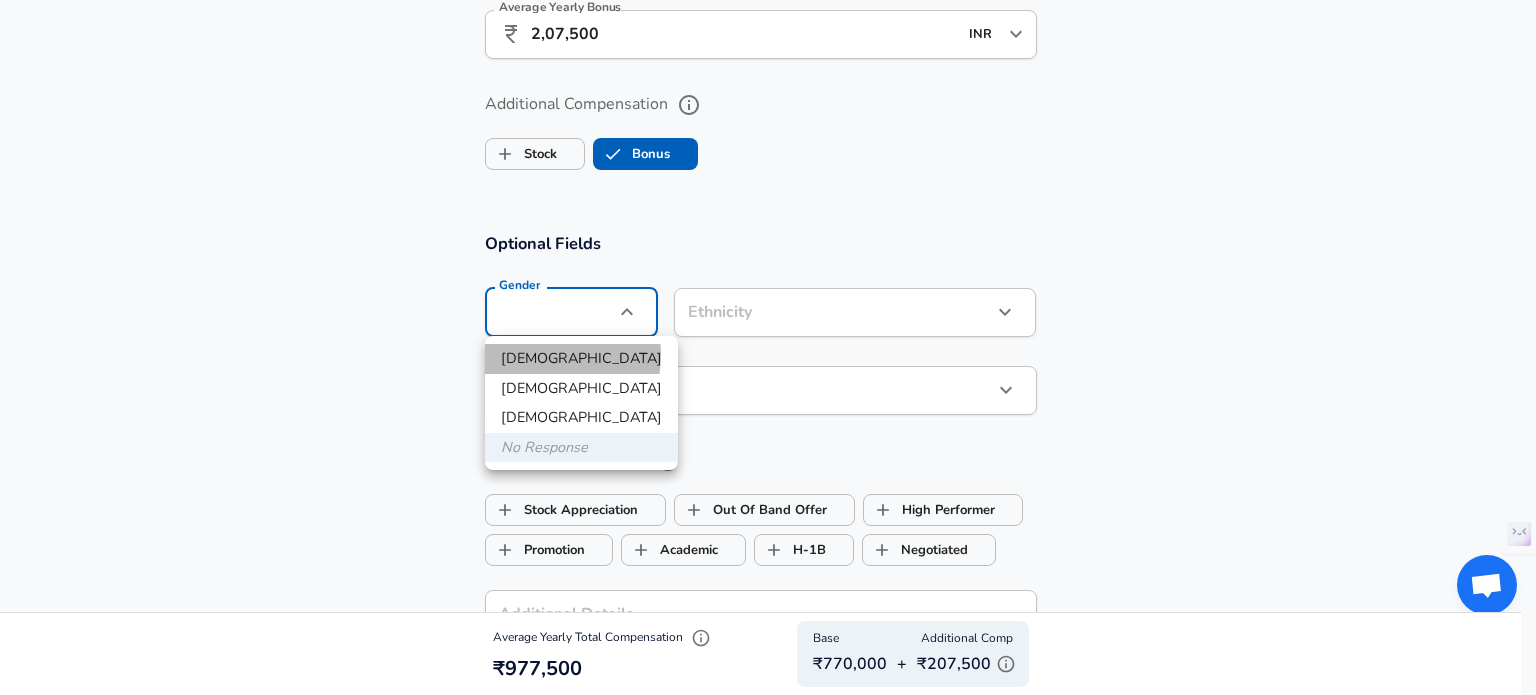 click on "[DEMOGRAPHIC_DATA]" at bounding box center (581, 359) 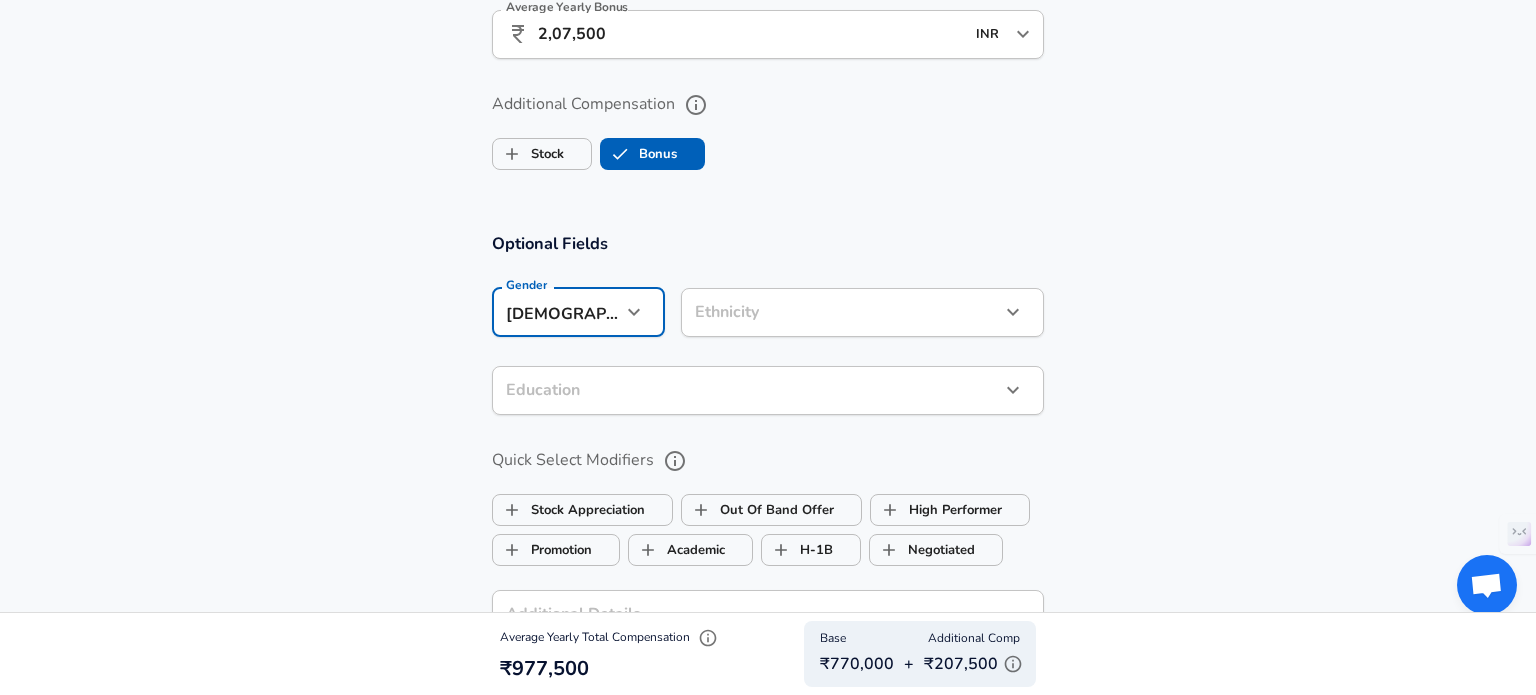 click on "Restart Add Your Salary Upload your offer letter   to verify your submission Enhance Privacy and Anonymity Yes Automatically hides specific fields until there are enough submissions to safely display the full details.   More Details Based on your submission and the data points that we have already collected, we will automatically hide and anonymize specific fields if there aren't enough data points to remain sufficiently anonymous. Company & Title Information   Enter the company you received your offer from Company ICICI Bank Company   Select the title that closest resembles your official title. This should be similar to the title that was present on your offer letter. Title DevOps Engineer Title Job Family Software Engineer Job Family Select Specialization DevOps DevOps Select Specialization   Your level on the career ladder. e.g. L3 or Senior Product Manager or Principal Engineer or Distinguished Engineer Level L2 Level Work Experience and Location These compensation details are from the perspective of a: 2" at bounding box center [768, -1271] 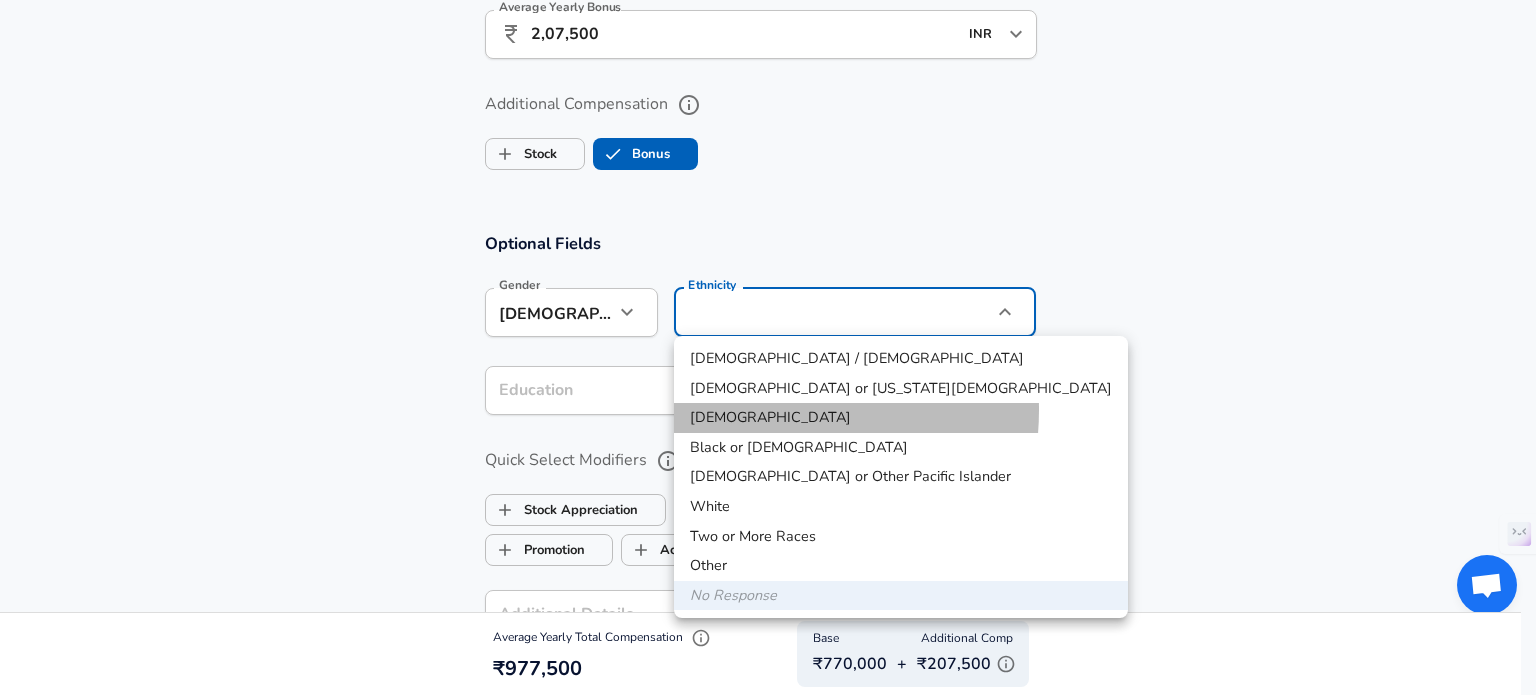 click on "[DEMOGRAPHIC_DATA]" at bounding box center (901, 418) 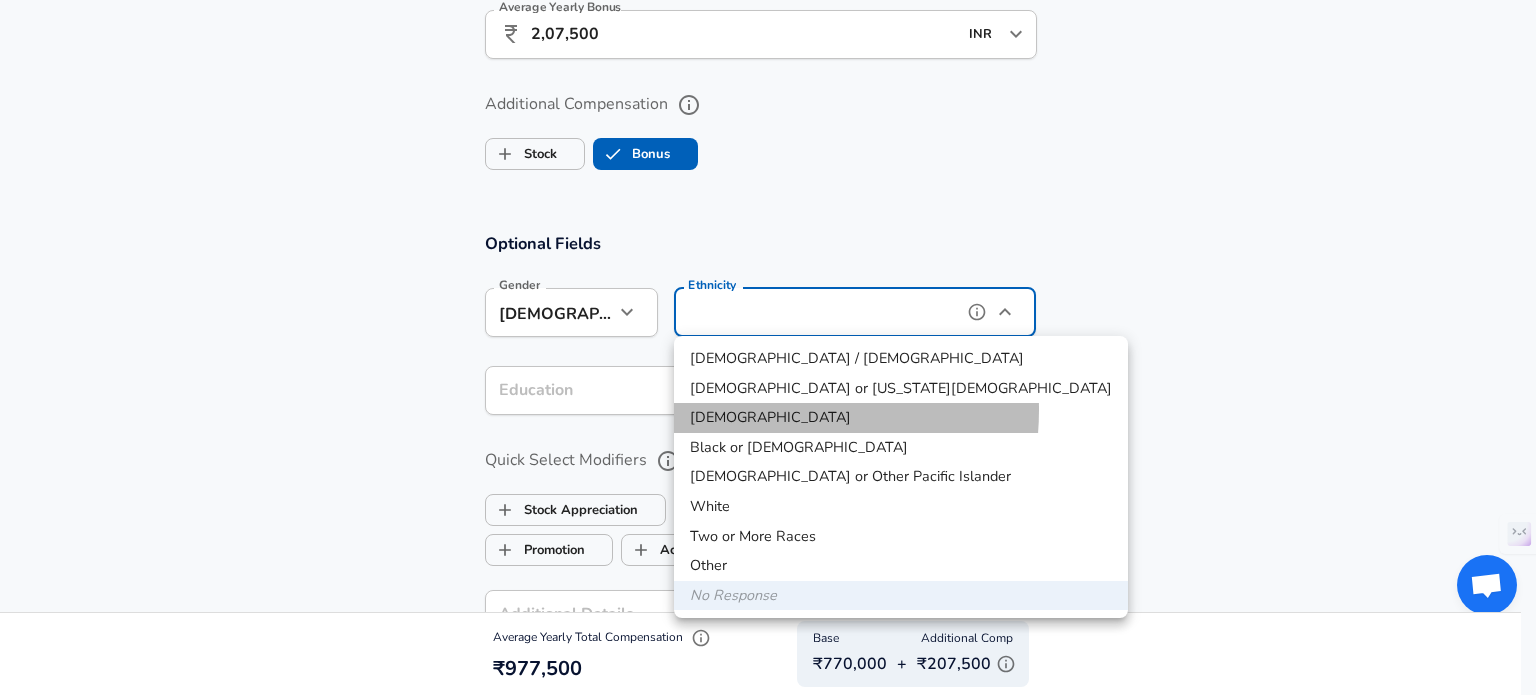 type on "[DEMOGRAPHIC_DATA]" 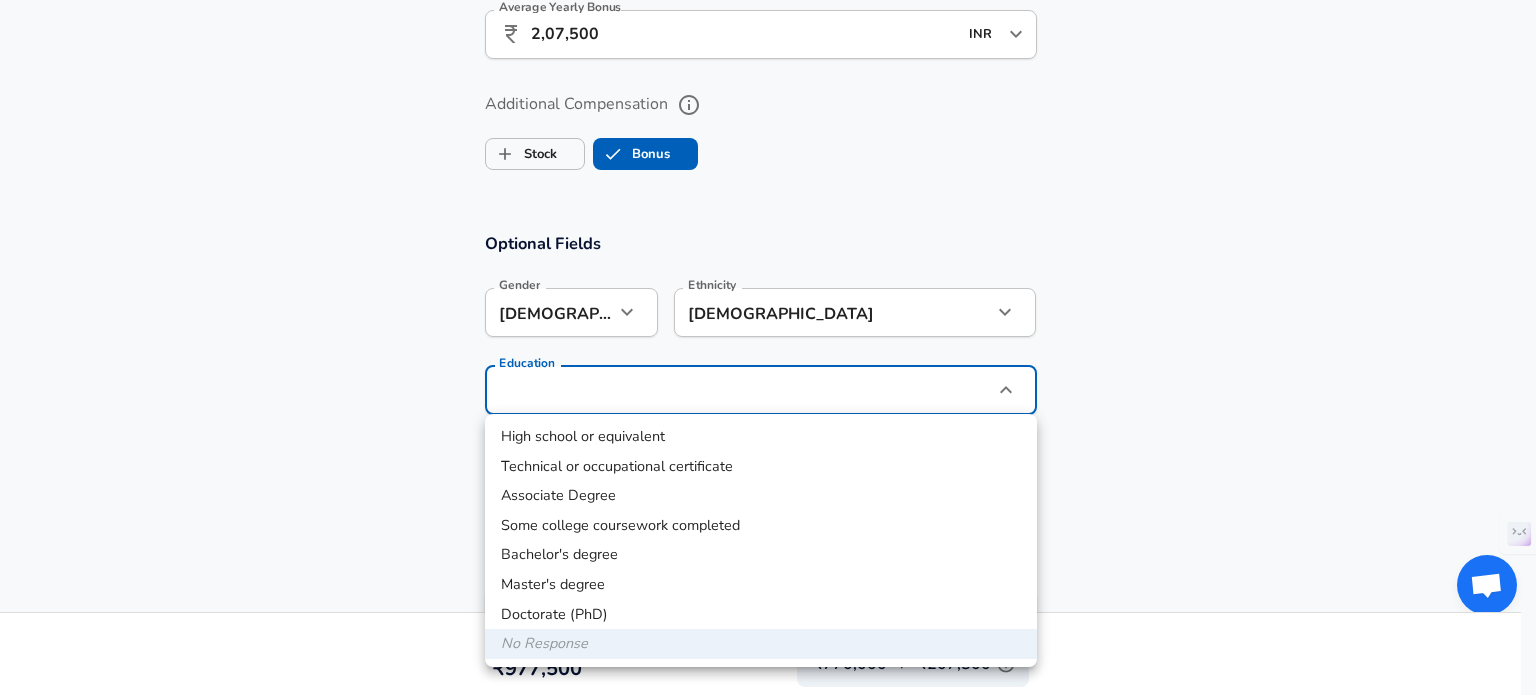 click on "Restart Add Your Salary Upload your offer letter   to verify your submission Enhance Privacy and Anonymity Yes Automatically hides specific fields until there are enough submissions to safely display the full details.   More Details Based on your submission and the data points that we have already collected, we will automatically hide and anonymize specific fields if there aren't enough data points to remain sufficiently anonymous. Company & Title Information   Enter the company you received your offer from Company ICICI Bank Company   Select the title that closest resembles your official title. This should be similar to the title that was present on your offer letter. Title DevOps Engineer Title Job Family Software Engineer Job Family Select Specialization DevOps DevOps Select Specialization   Your level on the career ladder. e.g. L3 or Senior Product Manager or Principal Engineer or Distinguished Engineer Level L2 Level Work Experience and Location These compensation details are from the perspective of a: 2" at bounding box center (768, -1271) 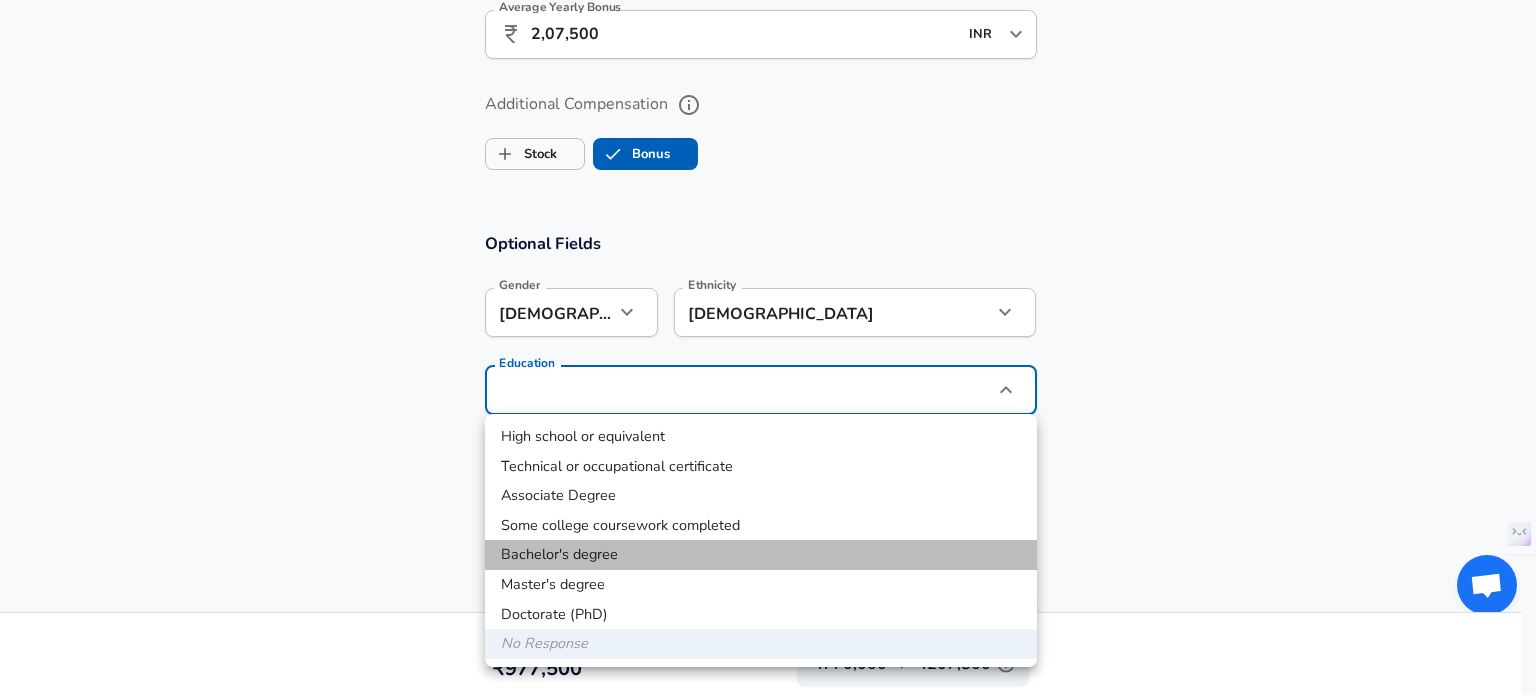 click on "Bachelor's degree" at bounding box center (761, 555) 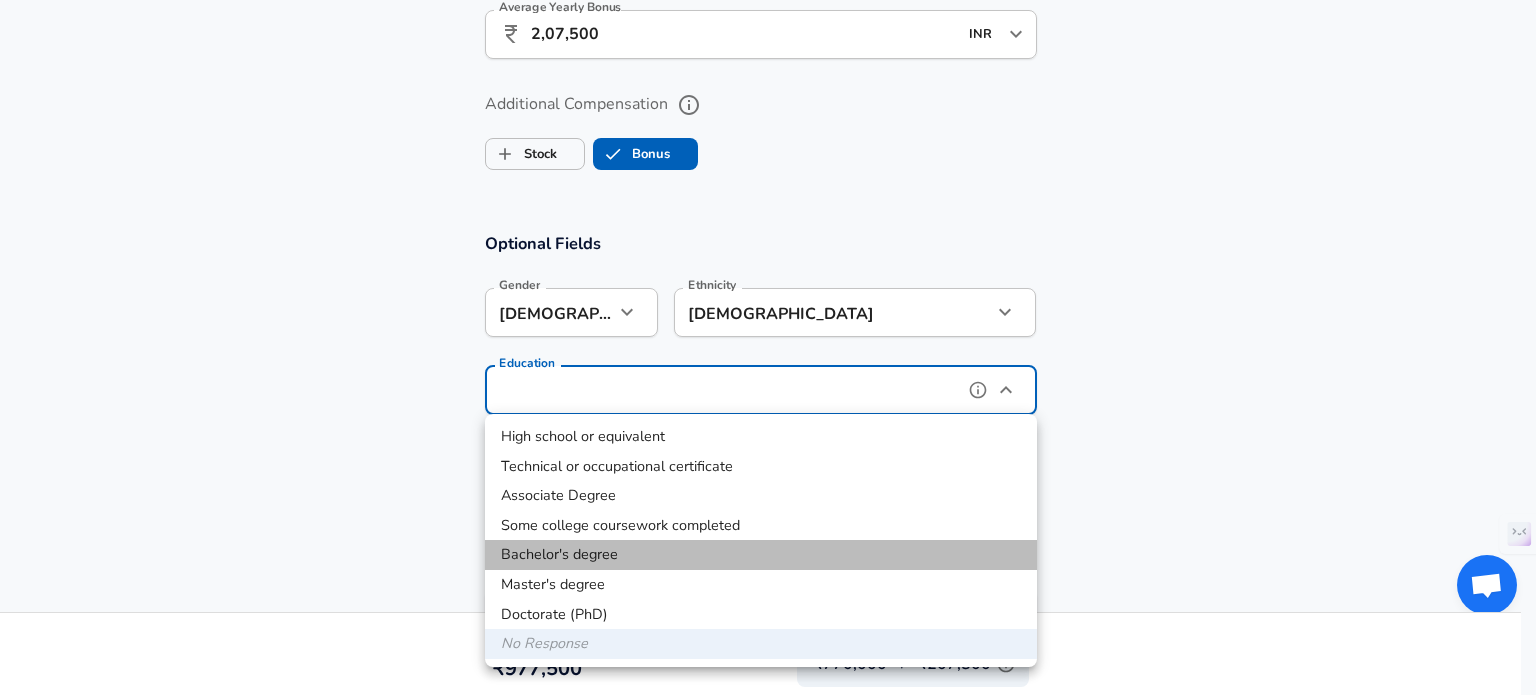 type on "Bachelors degree" 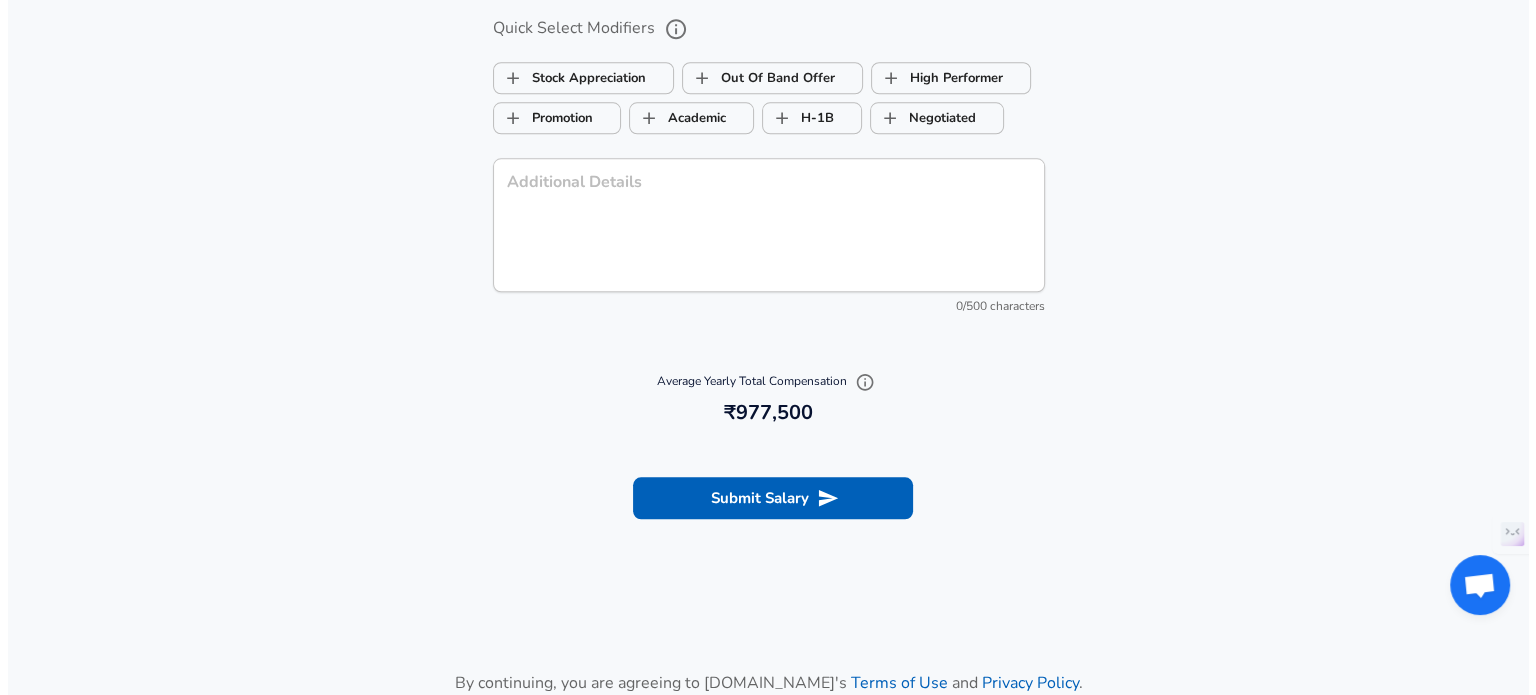 scroll, scrollTop: 2055, scrollLeft: 0, axis: vertical 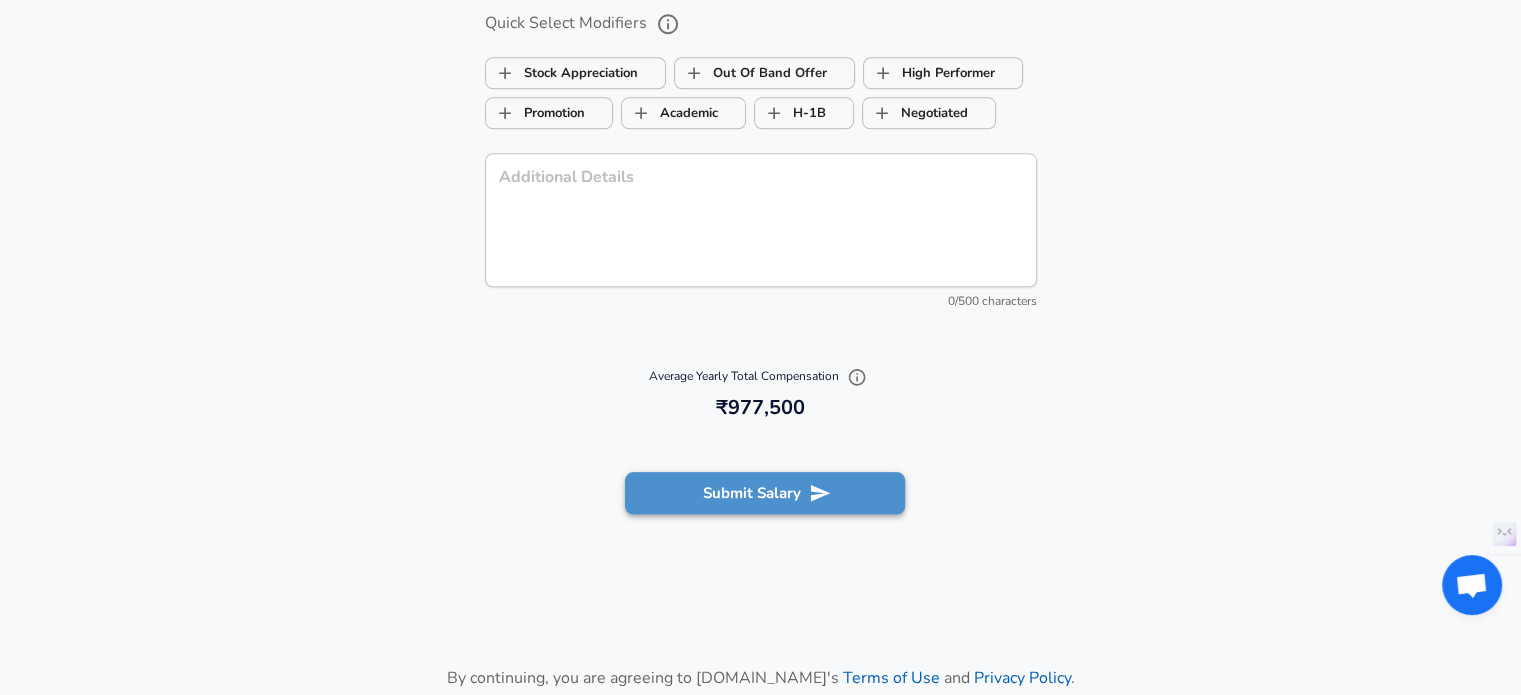 click on "Submit Salary" at bounding box center [765, 493] 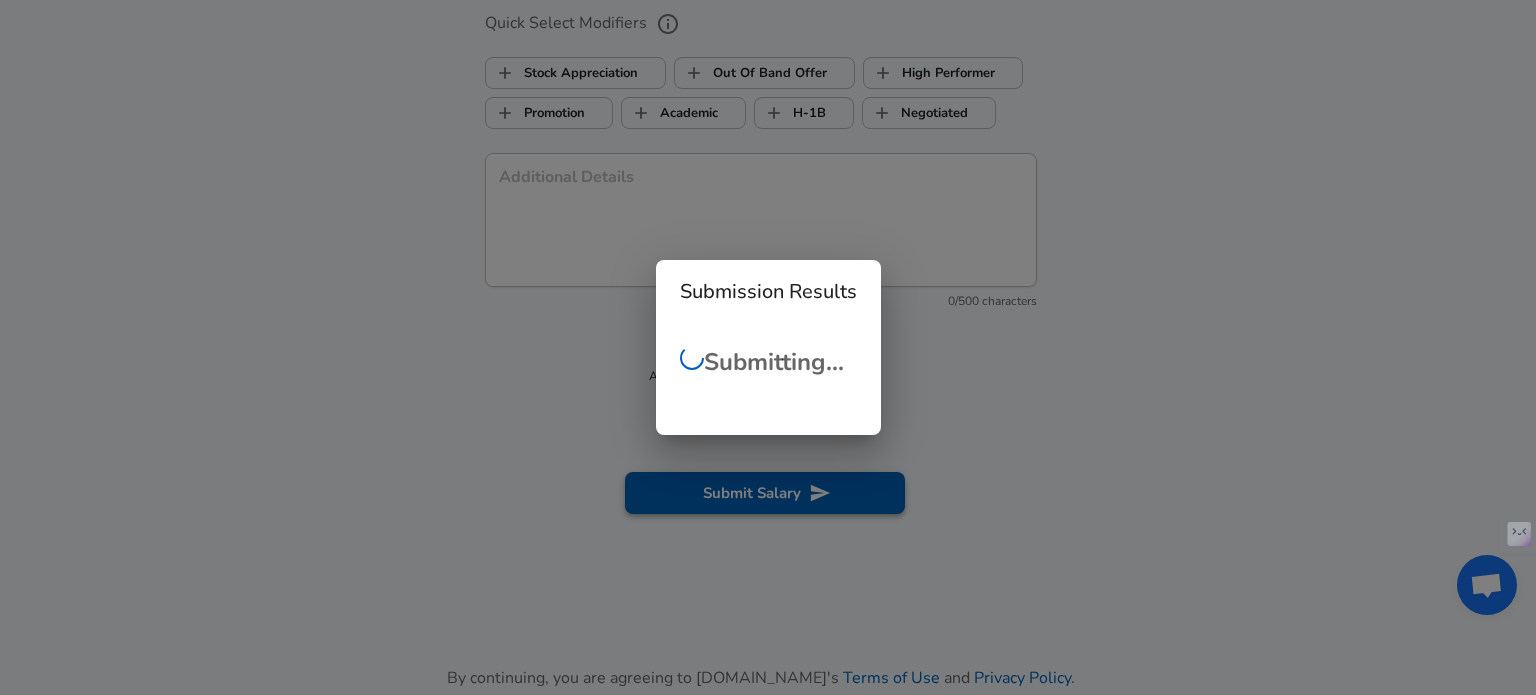 checkbox on "false" 